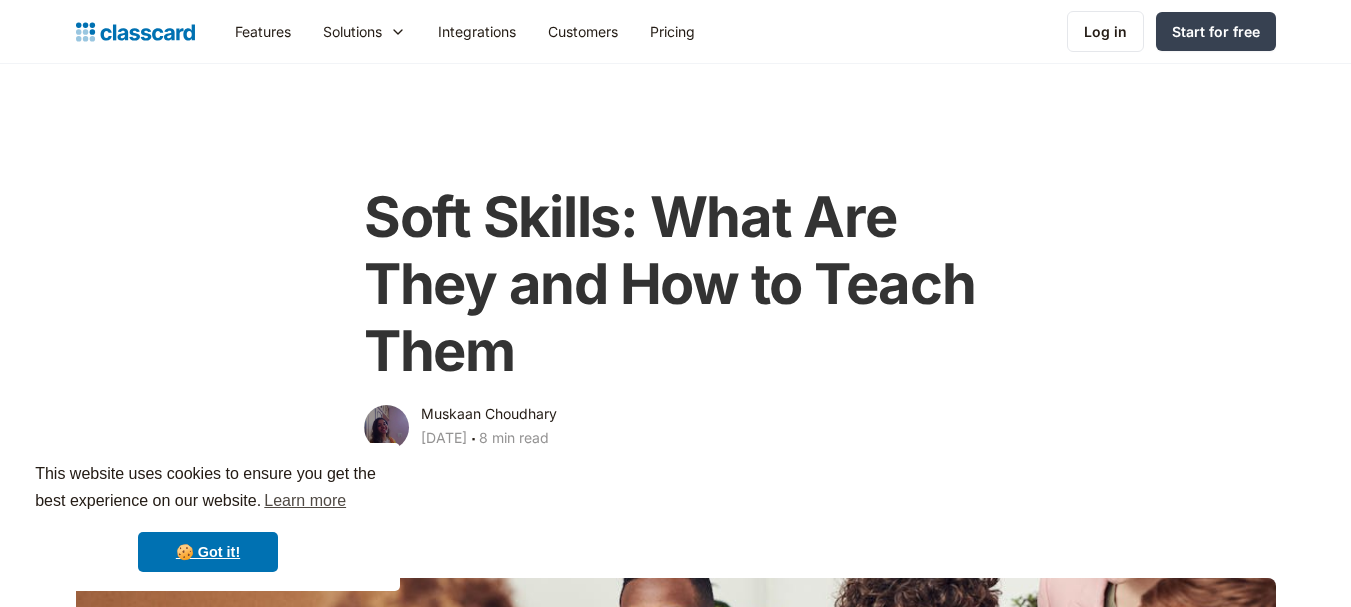 scroll, scrollTop: 300, scrollLeft: 0, axis: vertical 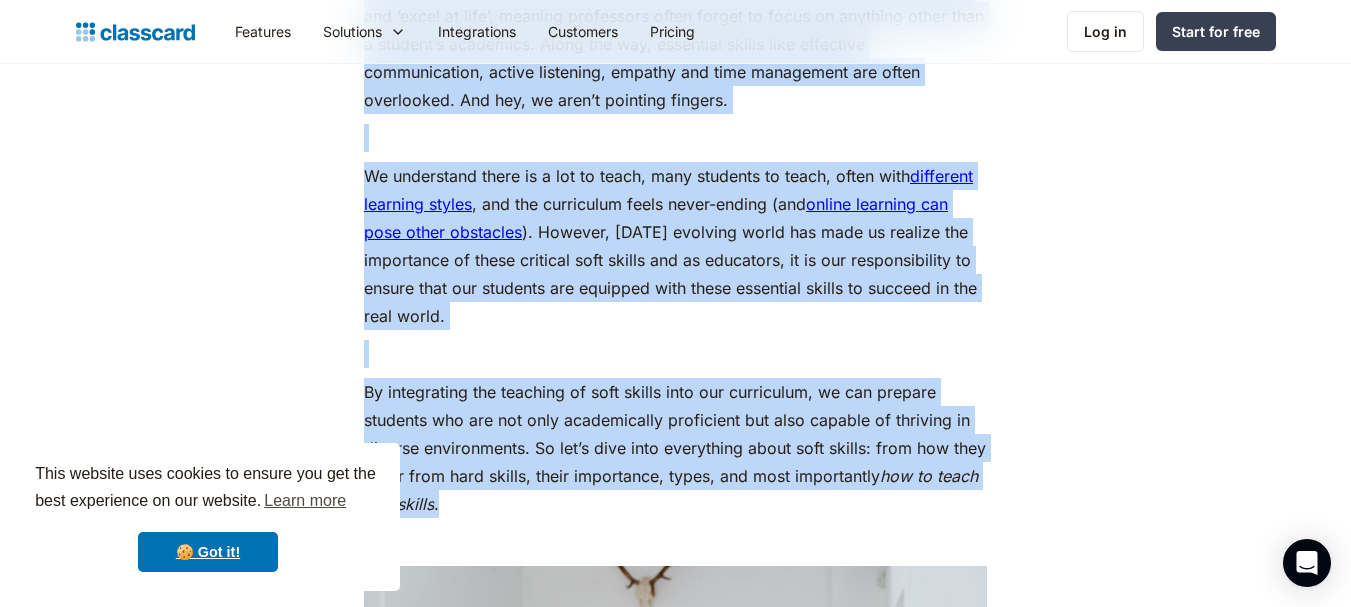 drag, startPoint x: 365, startPoint y: 210, endPoint x: 948, endPoint y: 504, distance: 652.93567 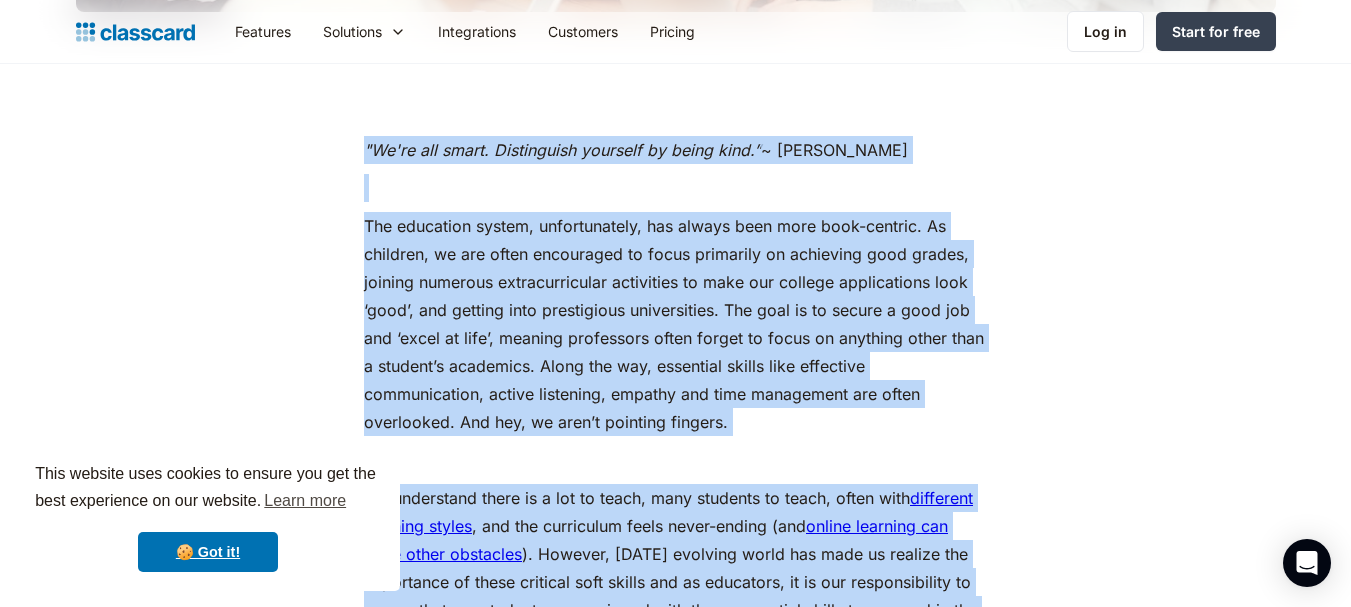 scroll, scrollTop: 891, scrollLeft: 0, axis: vertical 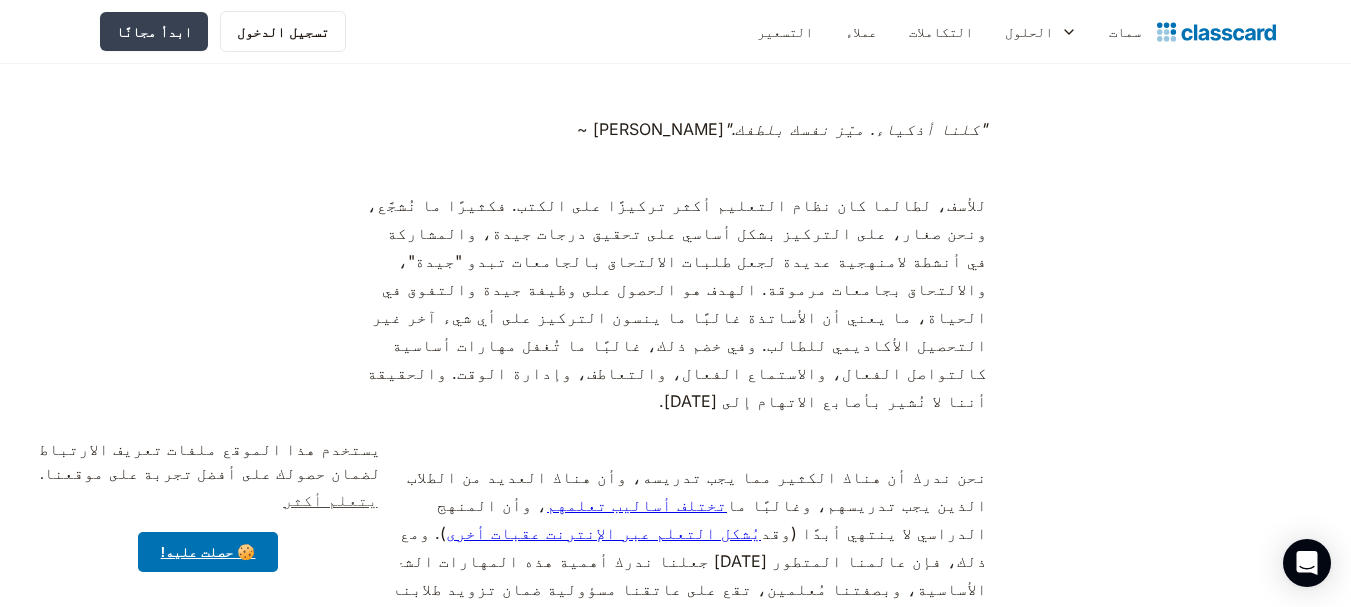 click on ""كلنا أذكياء. ميّز نفسك بلطفك."  ~ آن غالاوي ‍ ‍ نحن ندرك أن هناك الكثير مما يجب تدريسه، وأن هناك العديد من الطلاب الذين يجب تدريسهم، وغالبًا ما  تختلف أساليب تعلمهم  ، وأن المنهج الدراسي لا ينتهي أبدًا (وقد  يُشكل التعلم عبر الإنترنت عقبات أخرى  ). ومع ذلك، فإن عالمنا المتطور اليوم جعلنا ندرك أهمية هذه المهارات الشخصية الأساسية، وبصفتنا مُعلمين، تقع على عاتقنا مسؤولية ضمان تزويد طلابنا بهذه المهارات الأساسية للنجاح في الحياة العملية. ‍ كيفية تدريسها  . ‍ ‍ المهارات الصعبة مقابل المهارات الناعمة المهارات الشخصية والمهارات  العملية تجسيدها ‍   ‍ ‍ ” ‍ ‍ ‍ ‍ ." at bounding box center [676, -548] 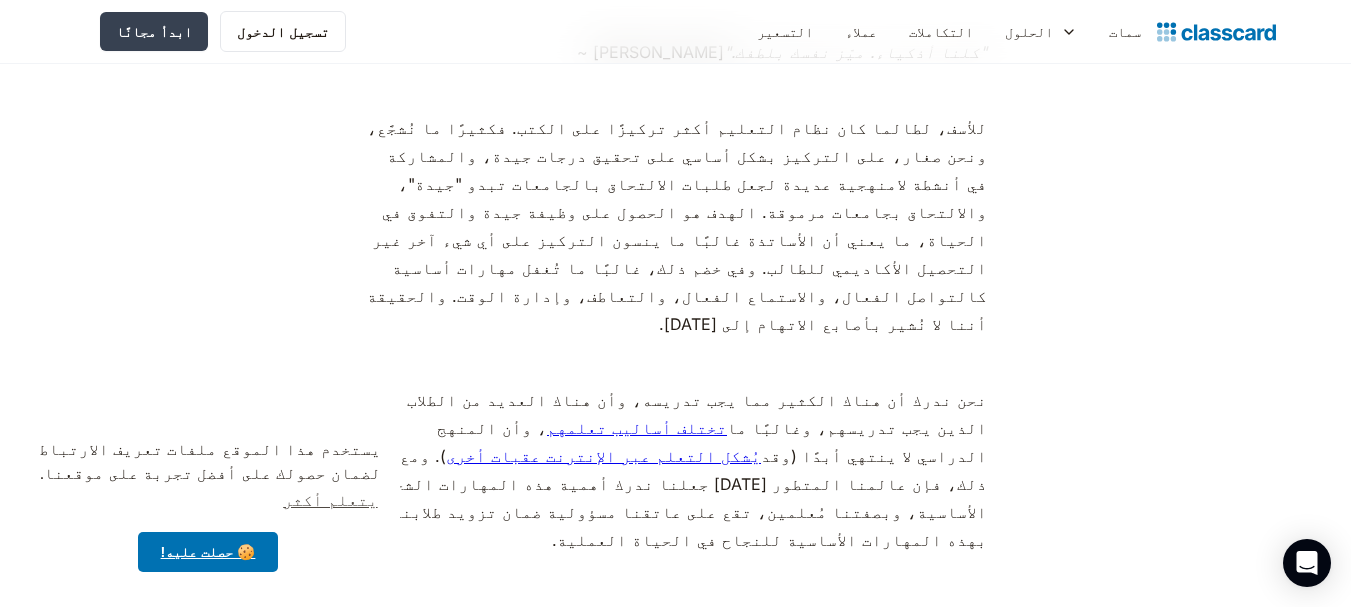 scroll, scrollTop: 800, scrollLeft: 0, axis: vertical 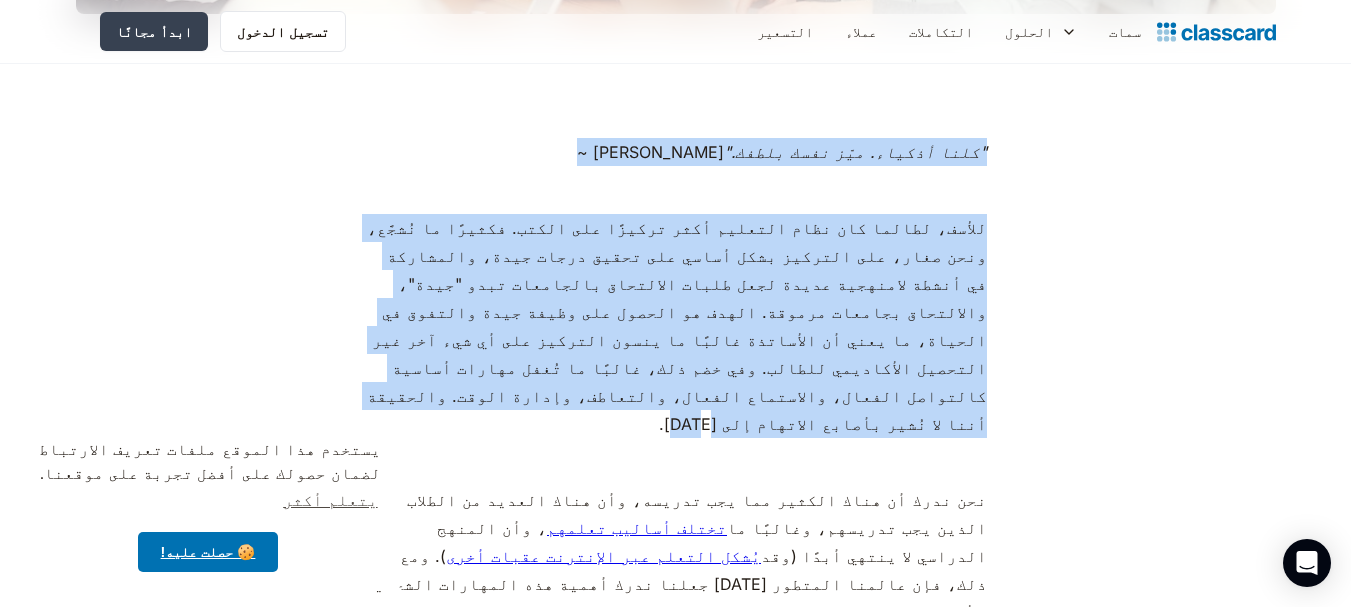 drag, startPoint x: 428, startPoint y: 371, endPoint x: 987, endPoint y: 145, distance: 602.9569 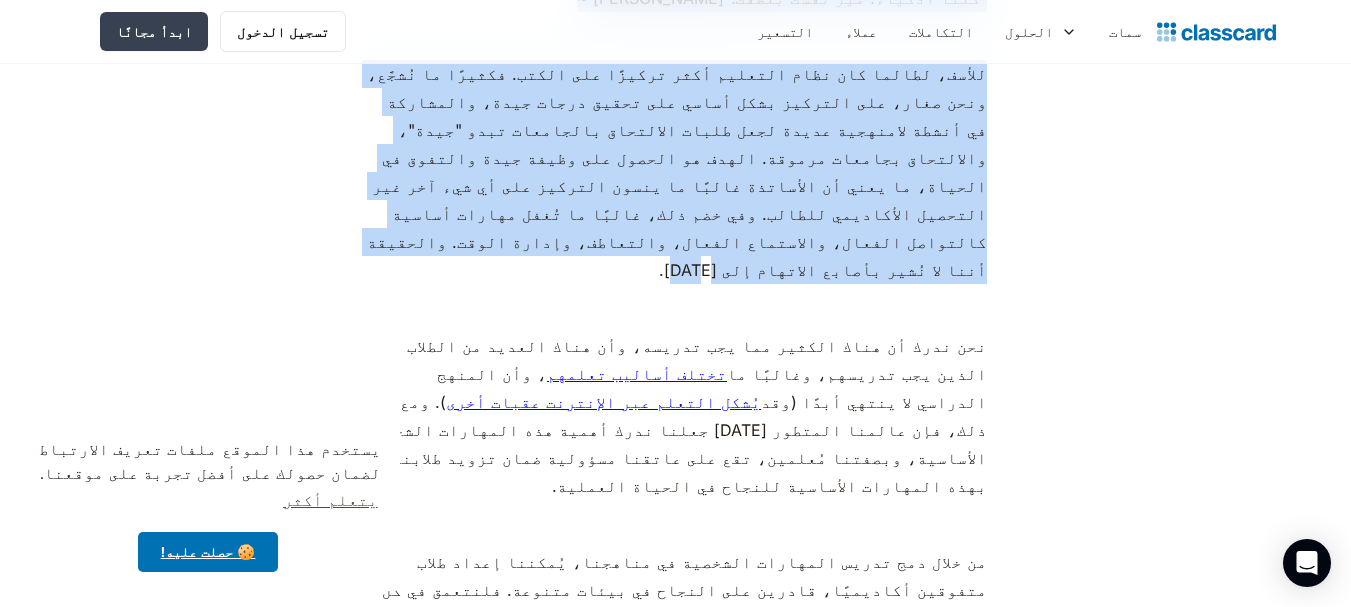 scroll, scrollTop: 1000, scrollLeft: 0, axis: vertical 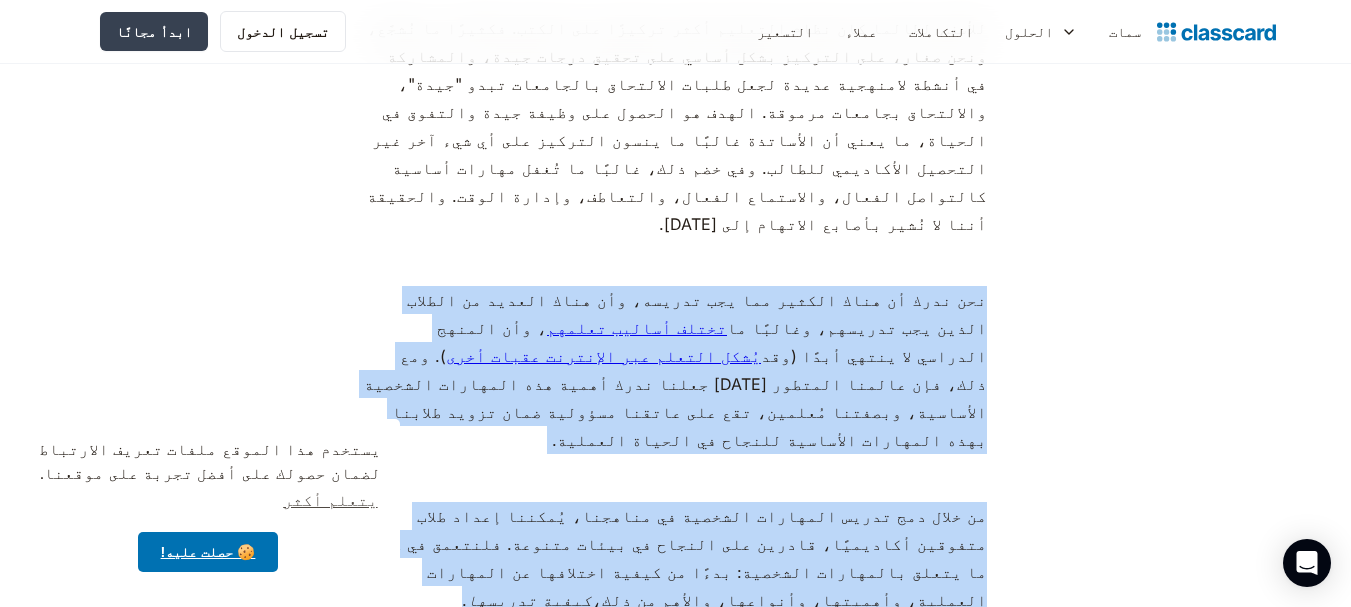 drag, startPoint x: 428, startPoint y: 493, endPoint x: 1002, endPoint y: 238, distance: 628.09314 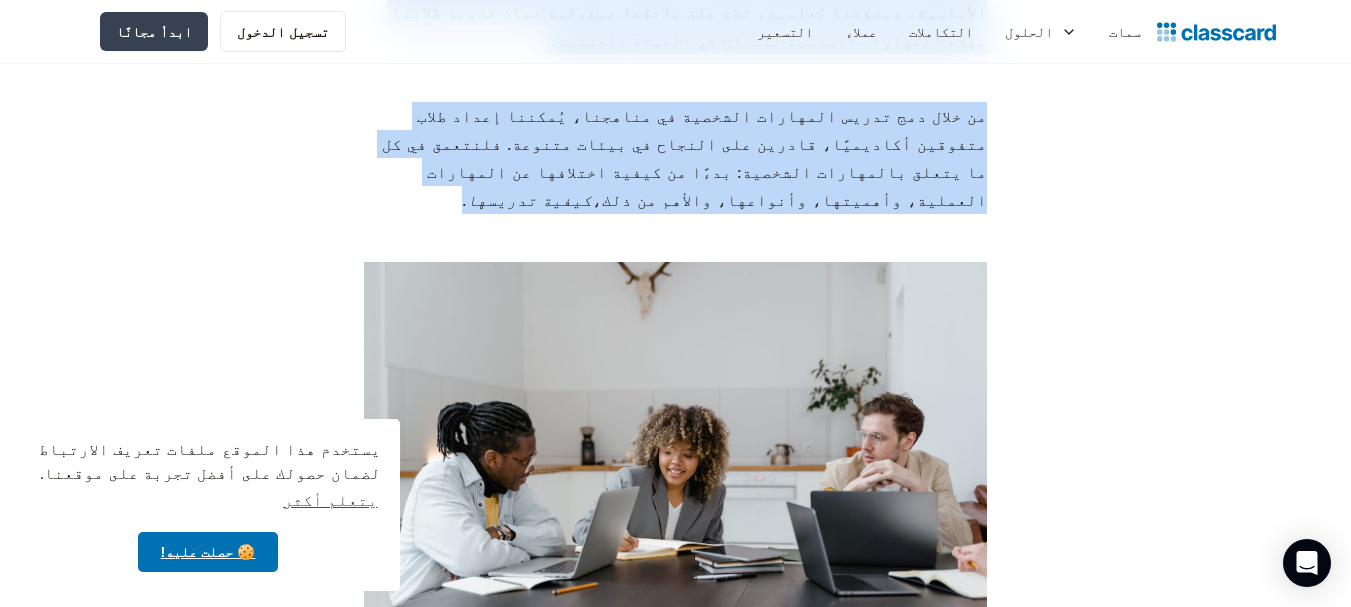scroll, scrollTop: 1500, scrollLeft: 0, axis: vertical 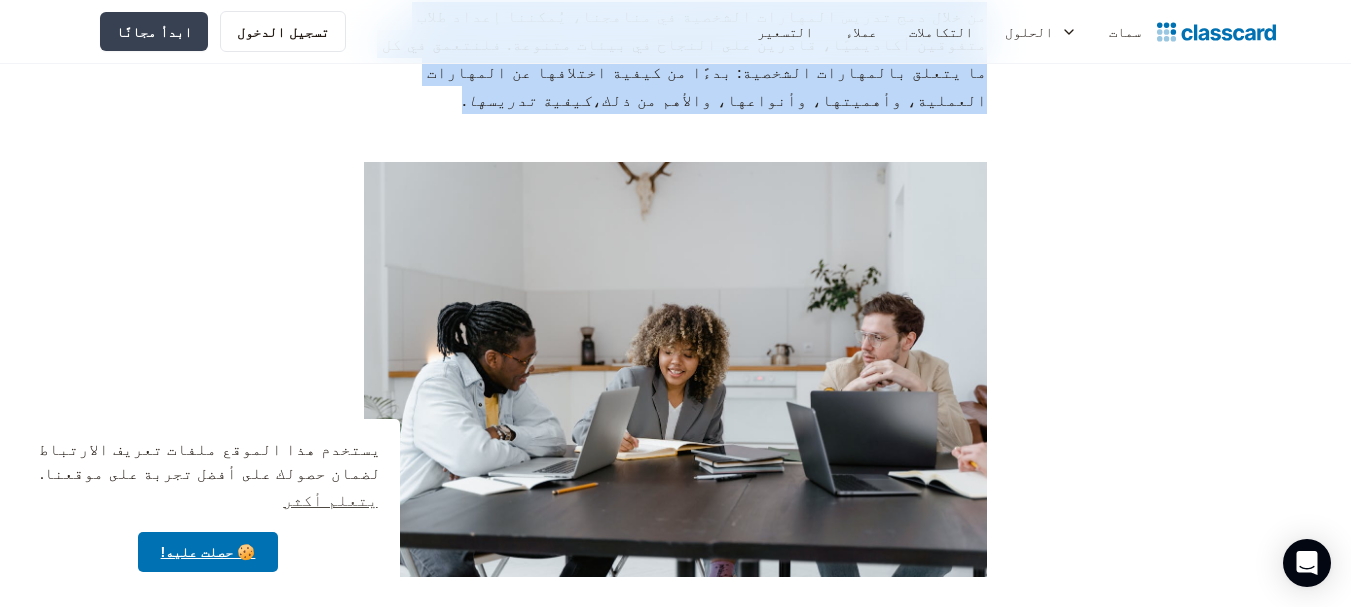 click at bounding box center [675, 369] 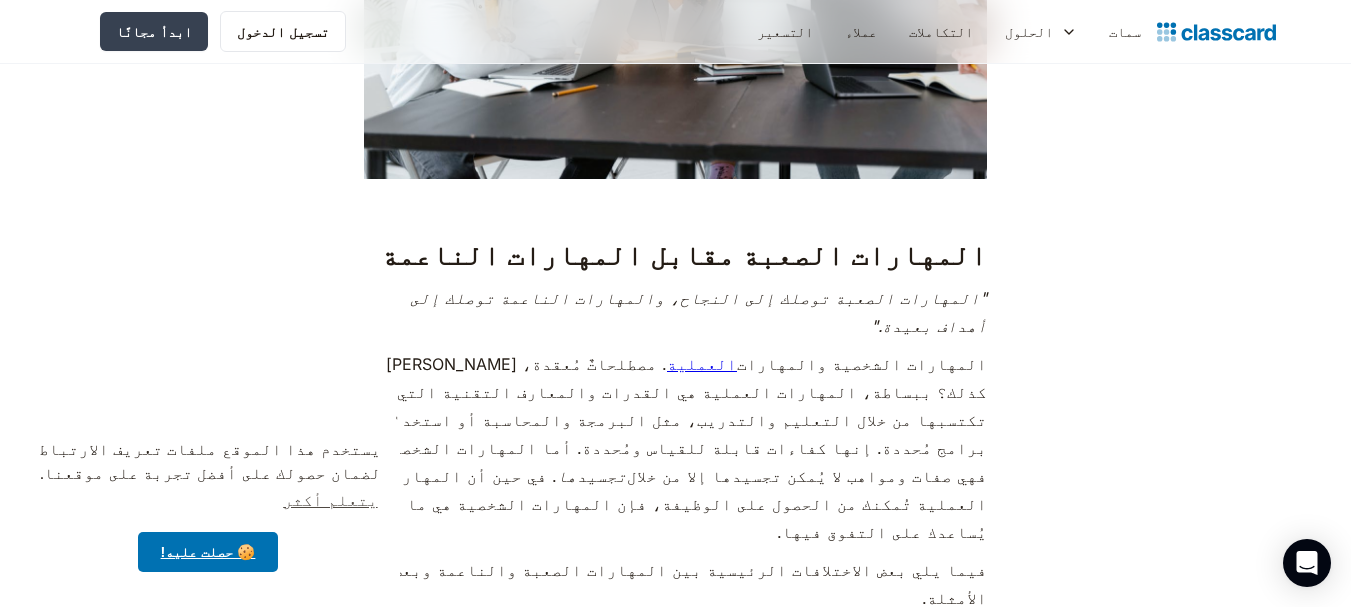 scroll, scrollTop: 1900, scrollLeft: 0, axis: vertical 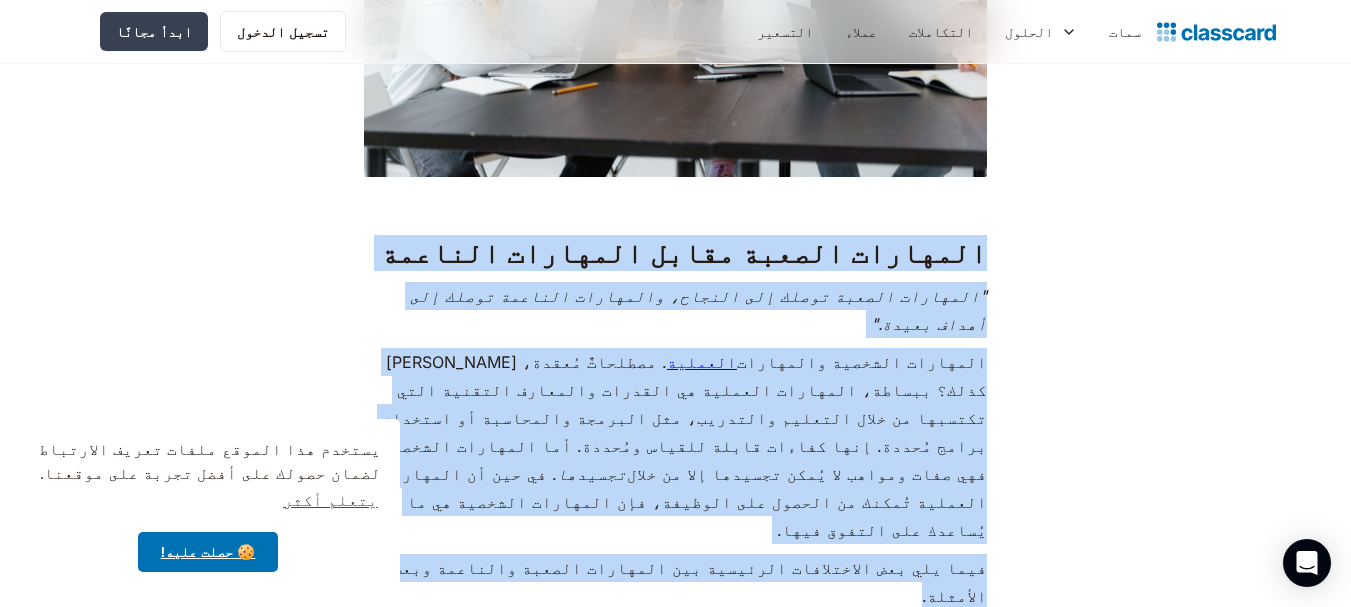 drag, startPoint x: 472, startPoint y: 371, endPoint x: 992, endPoint y: 128, distance: 573.9765 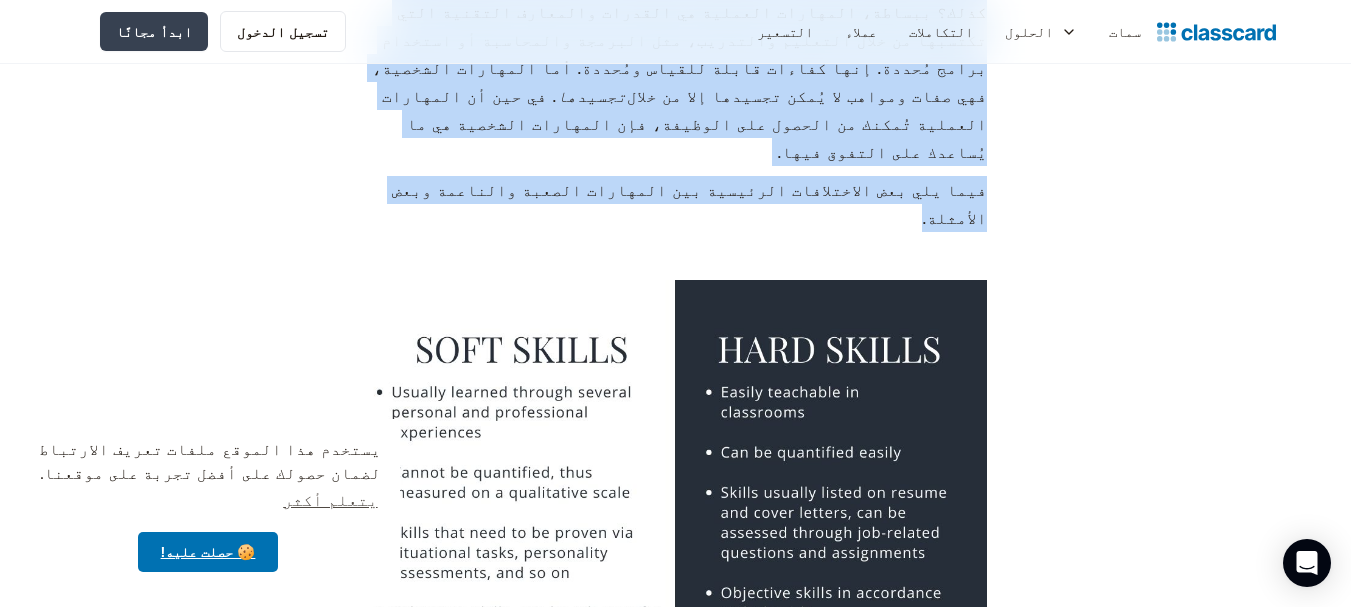 scroll, scrollTop: 2300, scrollLeft: 0, axis: vertical 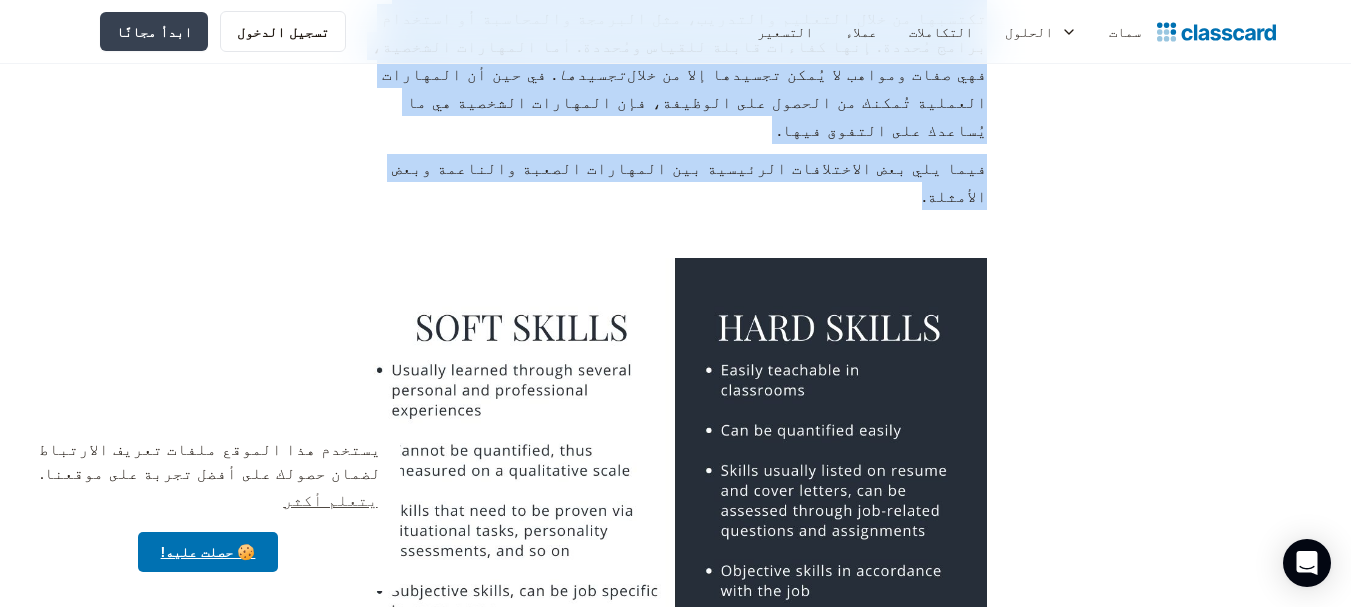 click at bounding box center (675, 491) 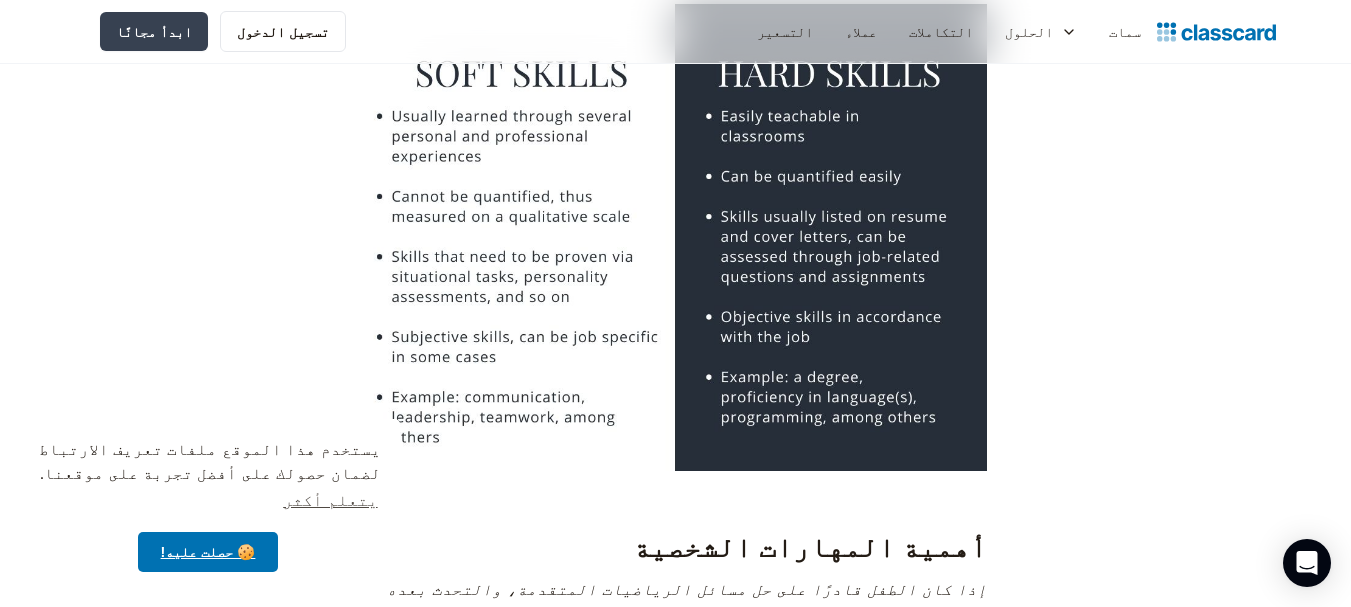 scroll, scrollTop: 2700, scrollLeft: 0, axis: vertical 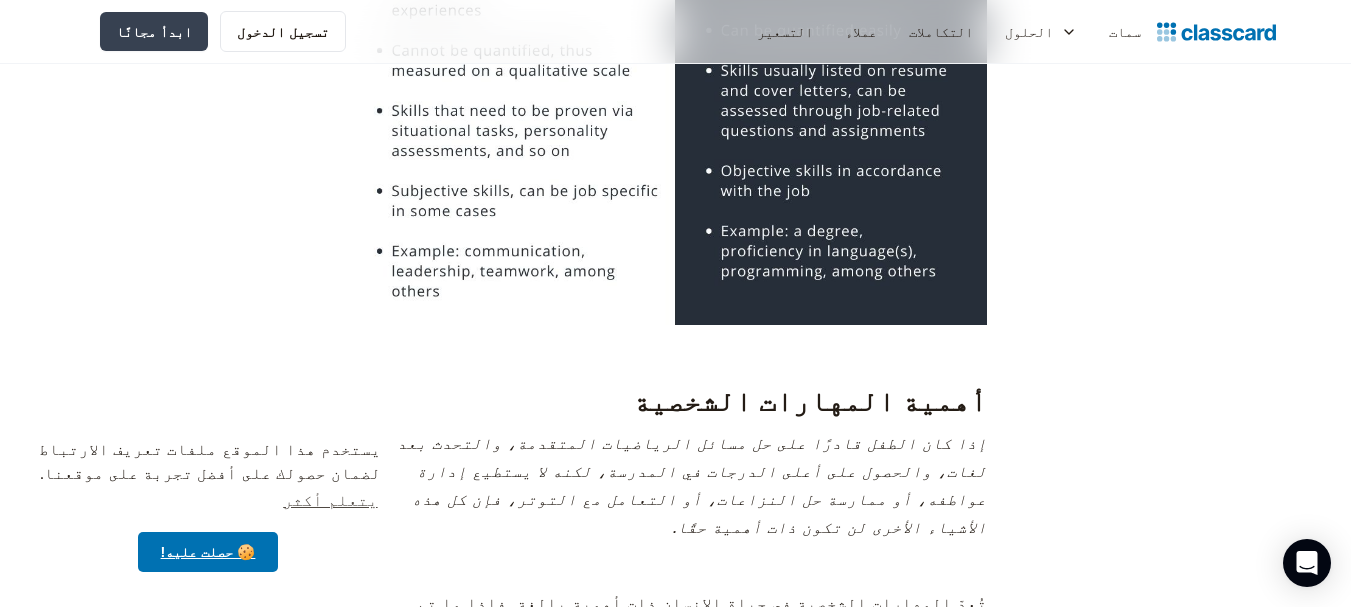 click on ""كلنا أذكياء. ميّز نفسك بلطفك."  ~ آن غالاوي ‍ ‍ نحن ندرك أن هناك الكثير مما يجب تدريسه، وأن هناك العديد من الطلاب الذين يجب تدريسهم، وغالبًا ما  تختلف أساليب تعلمهم  ، وأن المنهج الدراسي لا ينتهي أبدًا (وقد  يُشكل التعلم عبر الإنترنت عقبات أخرى  ). ومع ذلك، فإن عالمنا المتطور اليوم جعلنا ندرك أهمية هذه المهارات الشخصية الأساسية، وبصفتنا مُعلمين، تقع على عاتقنا مسؤولية ضمان تزويد طلابنا بهذه المهارات الأساسية للنجاح في الحياة العملية. ‍ كيفية تدريسها  . ‍ ‍ المهارات الصعبة مقابل المهارات الناعمة المهارات الشخصية والمهارات  العملية تجسيدها ‍   ‍ ‍  " . ‍ ‍ ‍ ‍" at bounding box center [675, -2425] 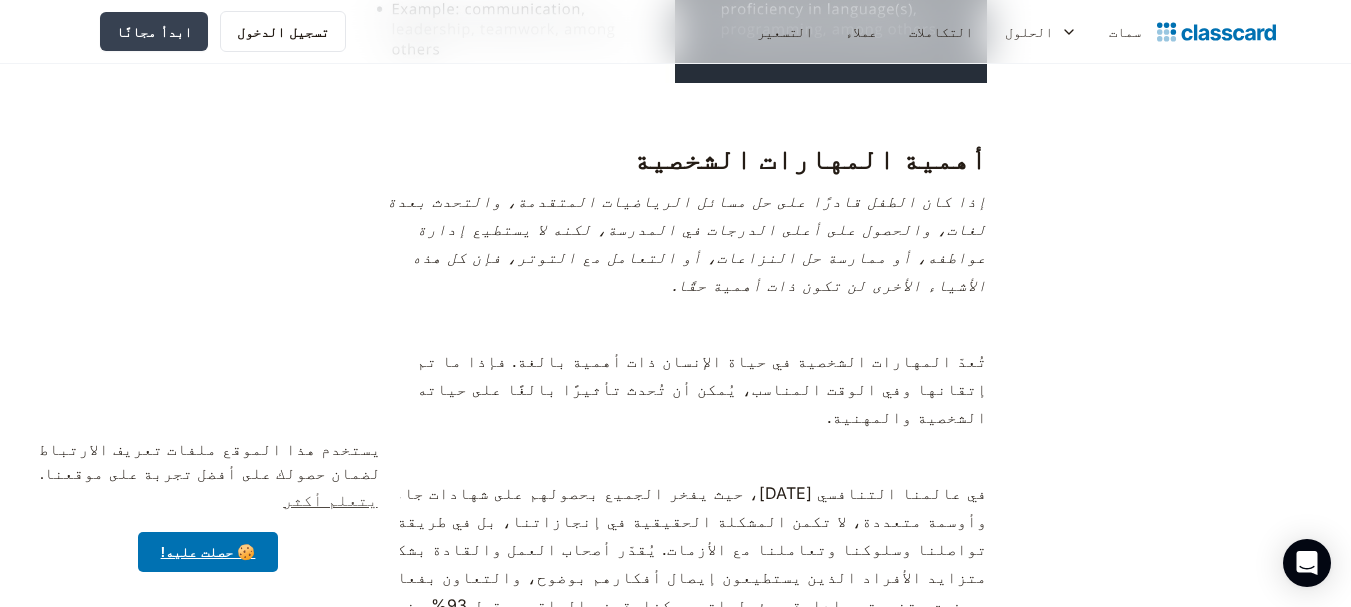 scroll, scrollTop: 3000, scrollLeft: 0, axis: vertical 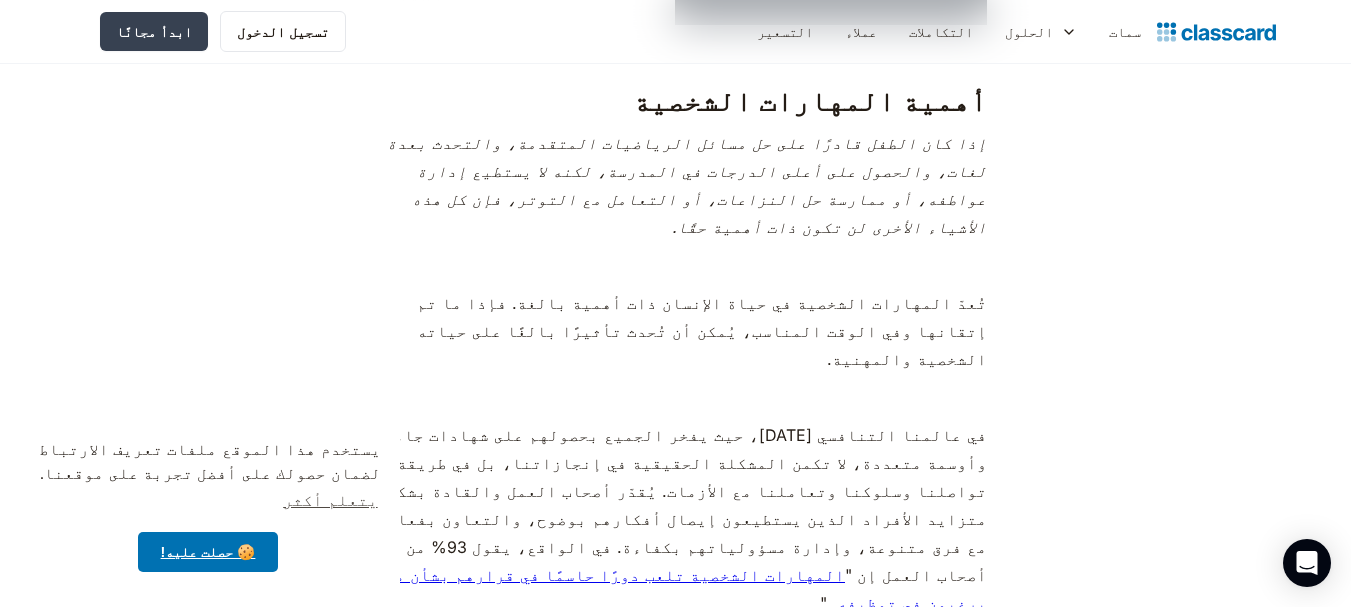copy on "أهمية المهارات الشخصية إذا كان الطفل قادرًا على حل مسائل الرياضيات المتقدمة، والتحدث بعدة لغات، والحصول على أعلى الدرجات في المدرسة، لكنه لا يستطيع إدارة عواطفه، أو ممارسة حل النزاعات، أو التعامل مع التوتر، فإن كل هذه الأشياء الأخرى لن تكون ذات أهمية حقًا. ‍ تُعدّ المهارات الشخصية في حياة الإنسان ذات أهمية بالغة. فإذا ما تم إتقانها وفي الوقت المناسب، يُمكن أن تُحدث تأثيرًا بالغًا على حياته الشخصية والمهنية. ‍ في عالمنا التنافسي اليوم، حيث يفخر الجميع بحصولهم على شهادات جامعية وأوسمة متعددة، لا تكمن المشكلة الحقيقية في إنجازاتنا، بل في طريقة تواصلنا وسلوكنا وتعاملنا مع الأزمات. يُقدّر أصحاب العمل والقادة بشكل متزايد الأفراد الذين يستطيعون إيصال أفكارهم بوضوح، والتعاون بفعالية مع فرق متنوعة، وإدارة مسؤولياتهم بكفاءة. في الواقع، يقول 93% من أصحاب العمل إن "  المهارات الشخصية تلعب دورًا حاسمًا في قرارهم بشأن من يرغبون في توظيفه  " ...." 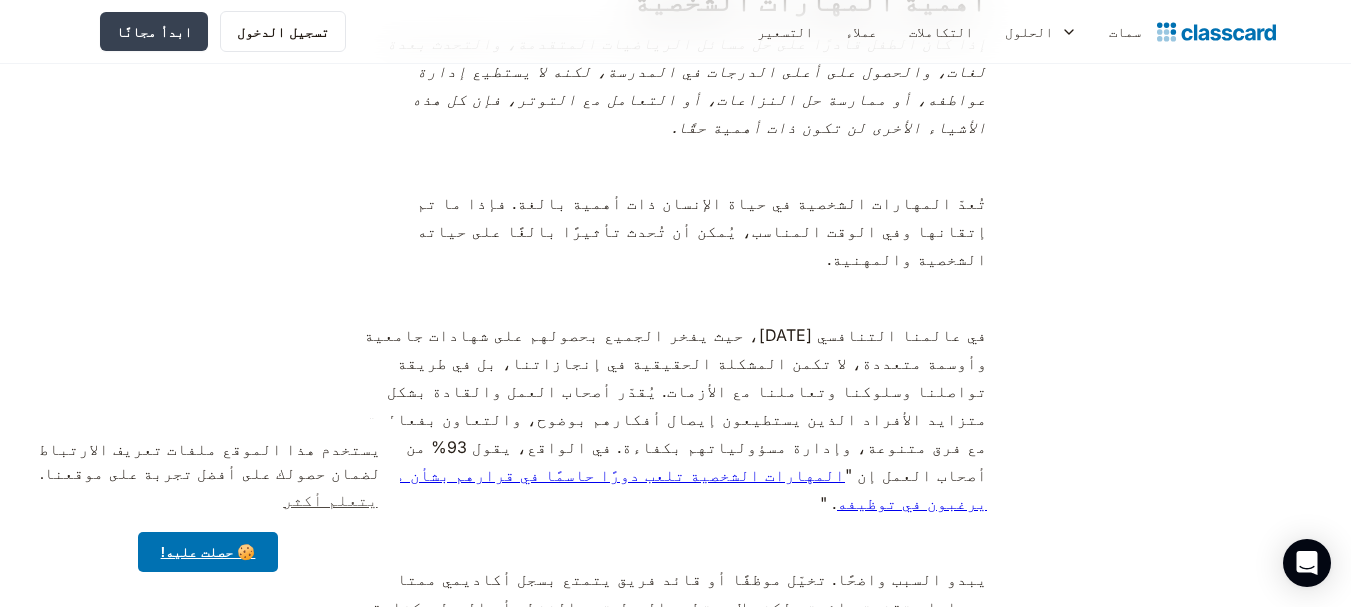 scroll, scrollTop: 3200, scrollLeft: 0, axis: vertical 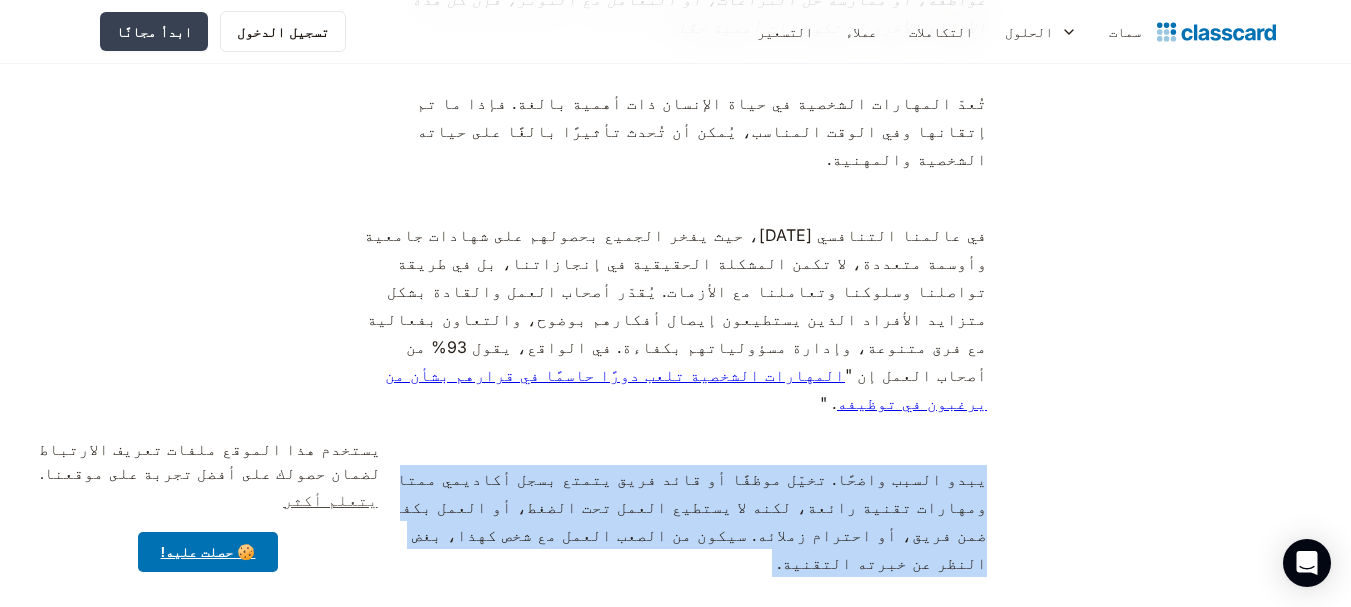 drag, startPoint x: 987, startPoint y: 144, endPoint x: 424, endPoint y: 361, distance: 603.3722 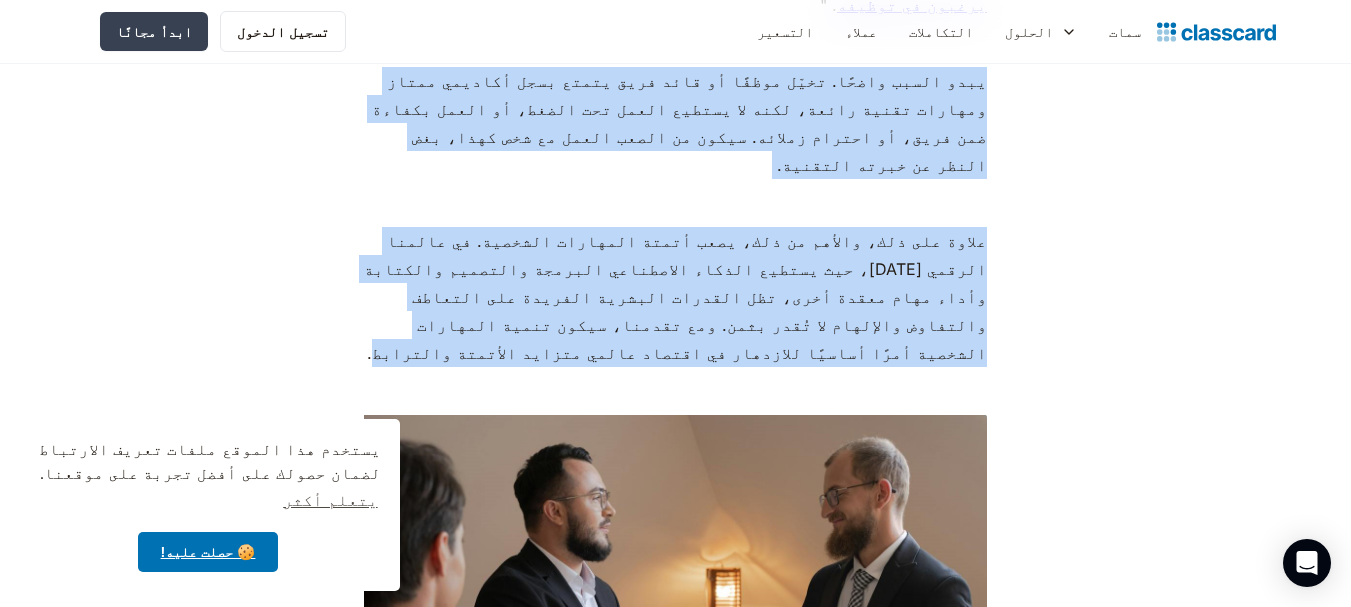 scroll, scrollTop: 3600, scrollLeft: 0, axis: vertical 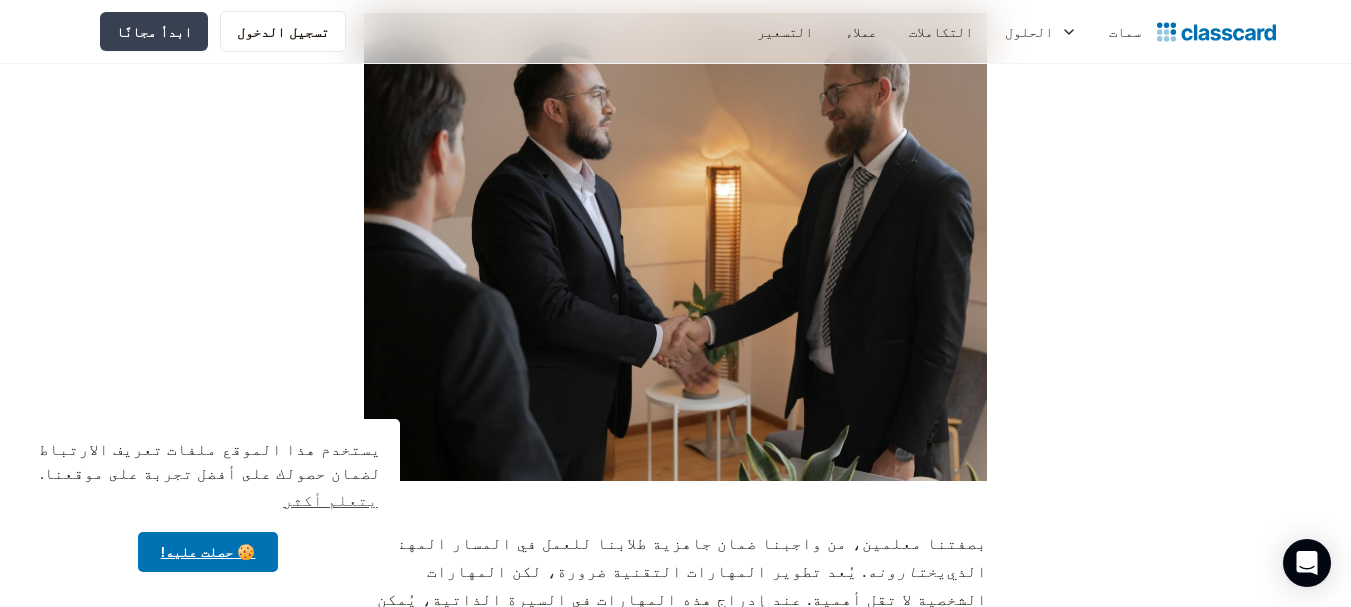 drag, startPoint x: 985, startPoint y: 153, endPoint x: 447, endPoint y: 241, distance: 545.14954 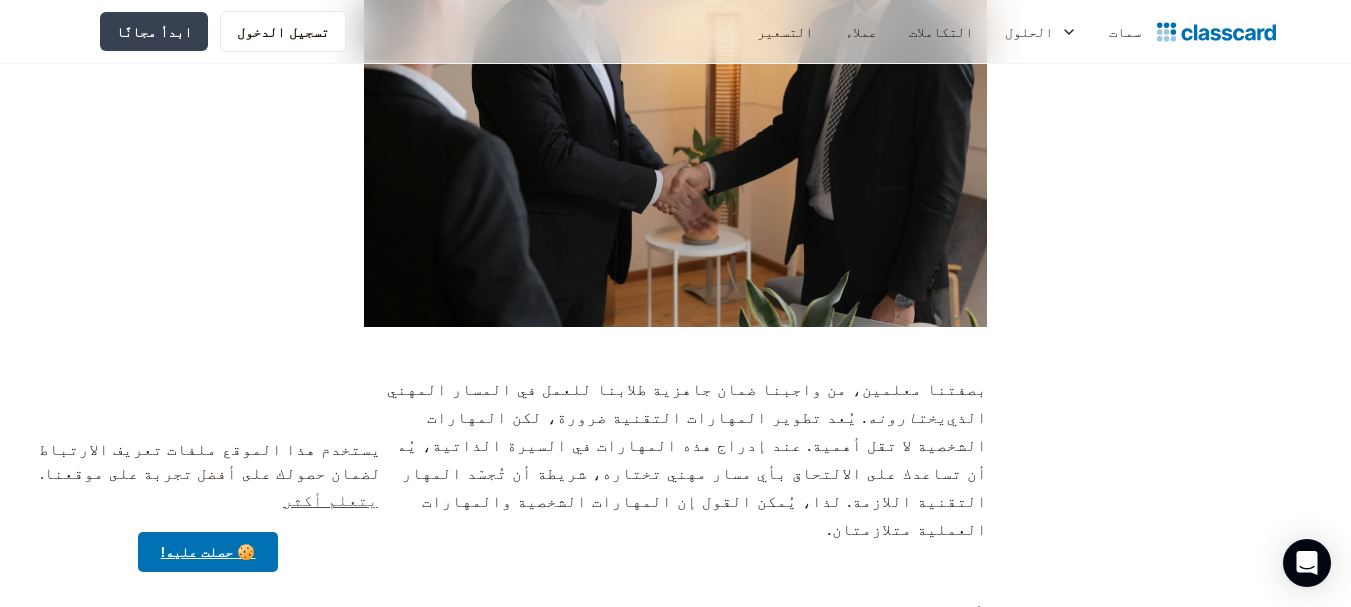 scroll, scrollTop: 4200, scrollLeft: 0, axis: vertical 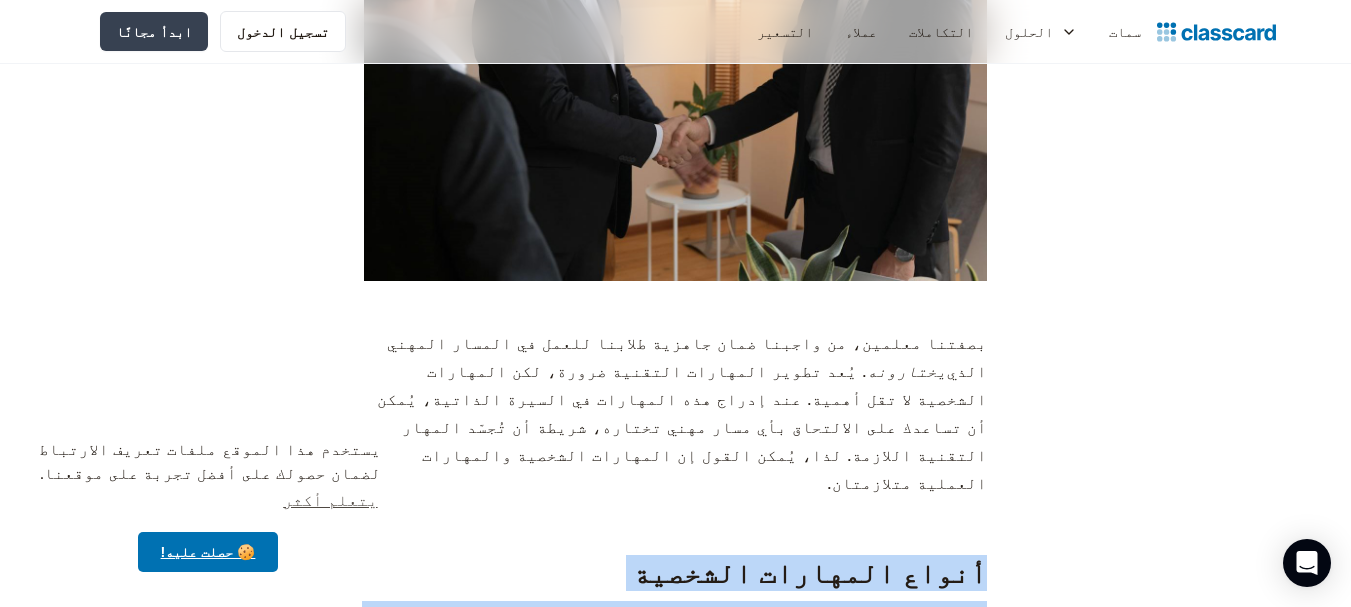 drag, startPoint x: 677, startPoint y: 274, endPoint x: 995, endPoint y: 108, distance: 358.71994 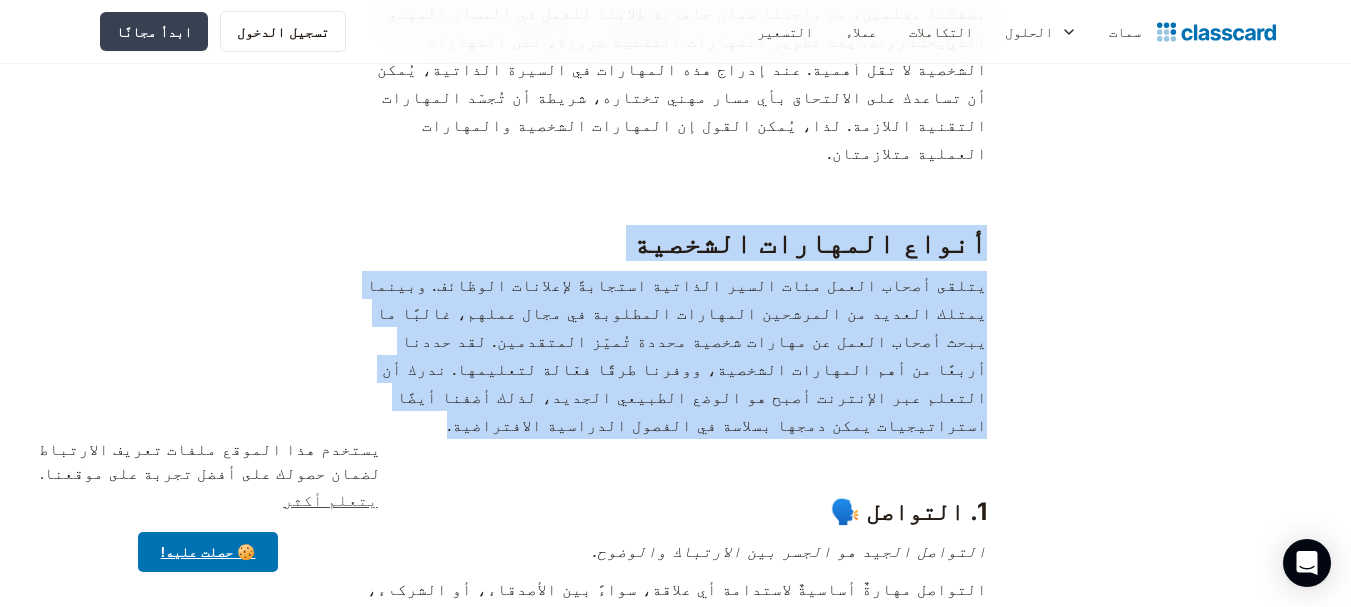 scroll, scrollTop: 4469, scrollLeft: 0, axis: vertical 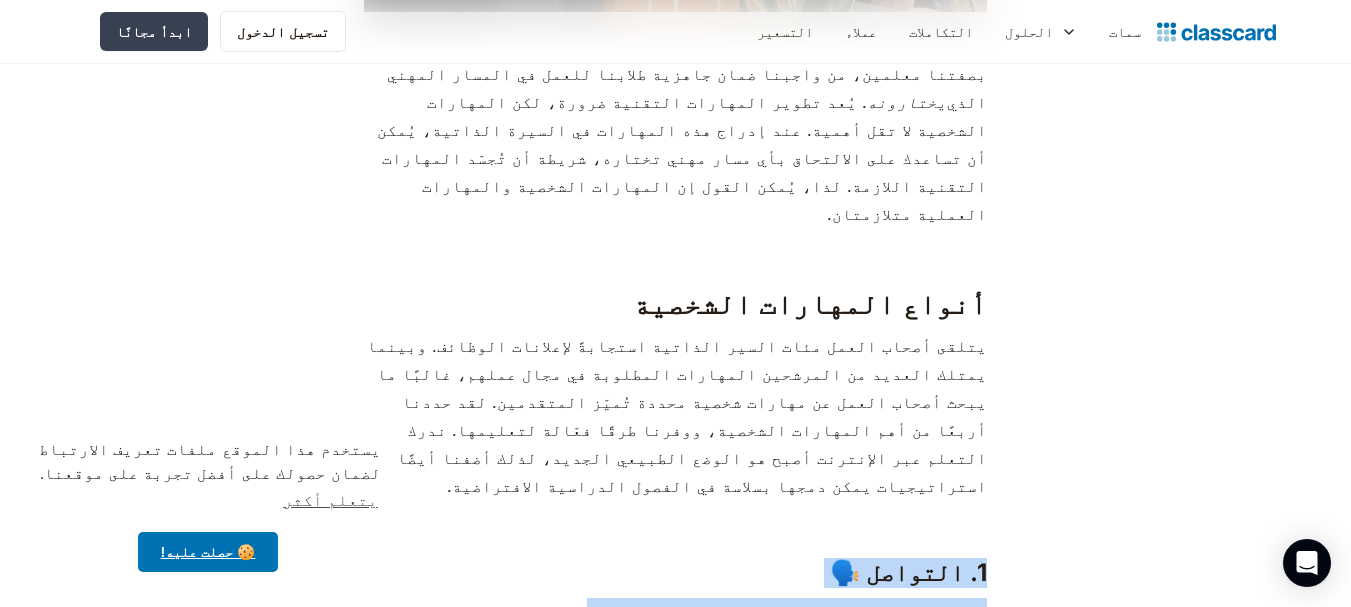 drag, startPoint x: 528, startPoint y: 425, endPoint x: 986, endPoint y: 85, distance: 570.40686 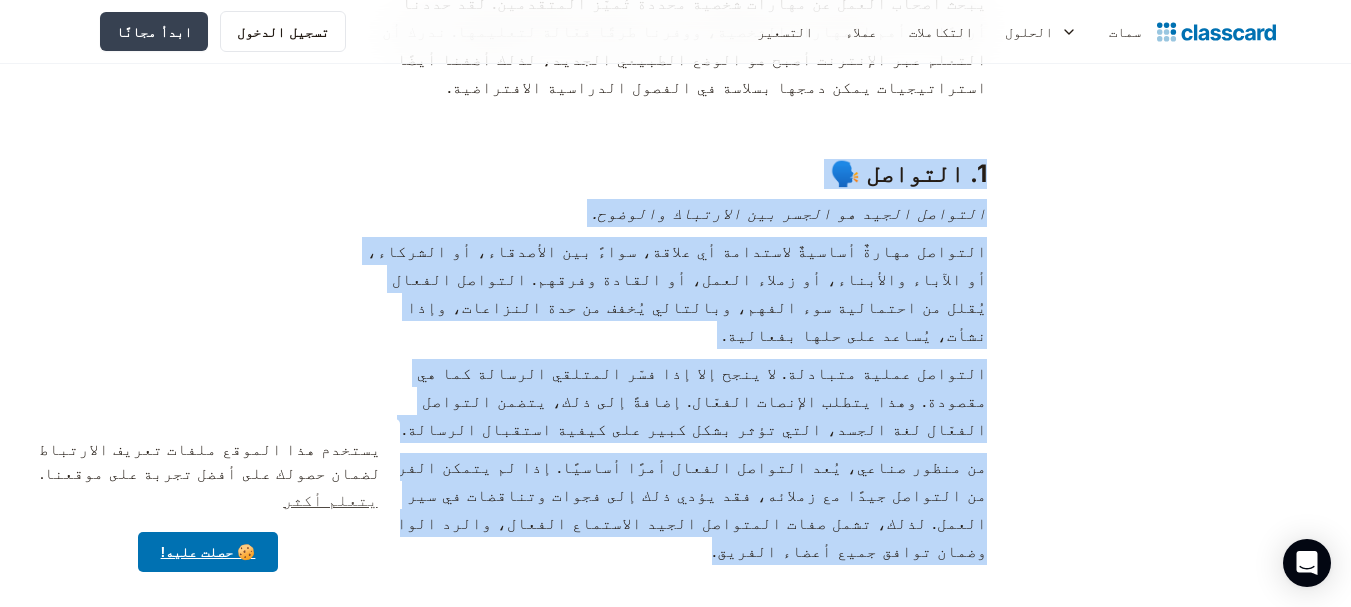 scroll, scrollTop: 4869, scrollLeft: 0, axis: vertical 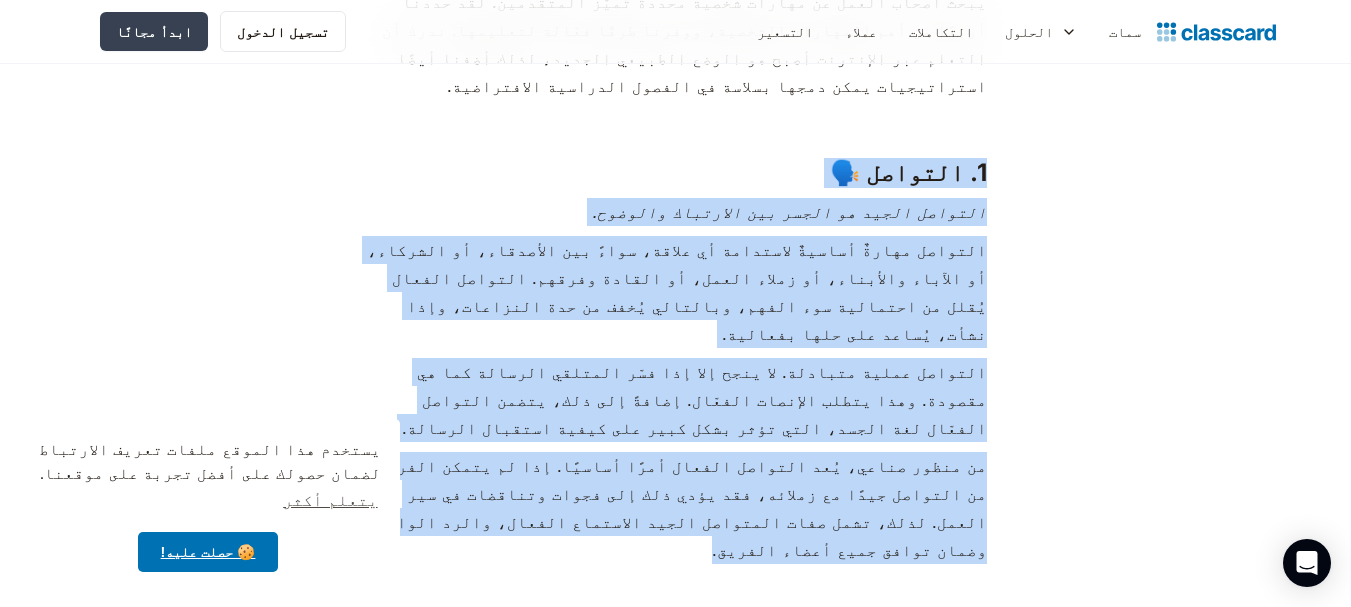 click at bounding box center [675, 820] 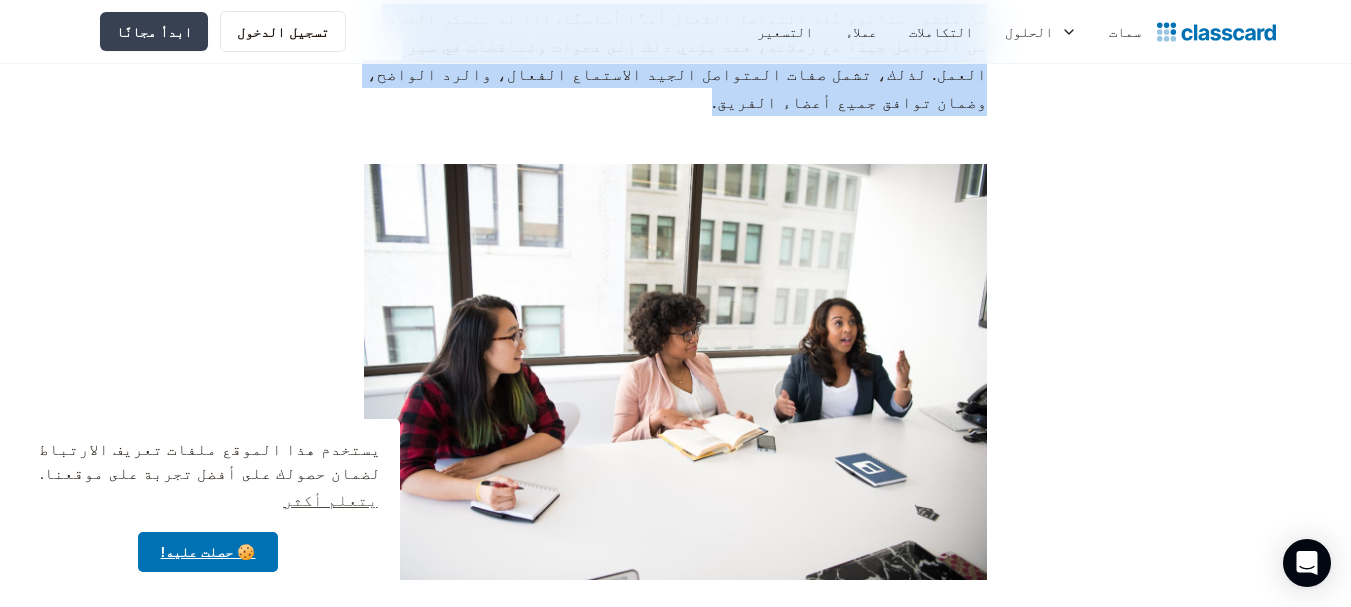 scroll, scrollTop: 5169, scrollLeft: 0, axis: vertical 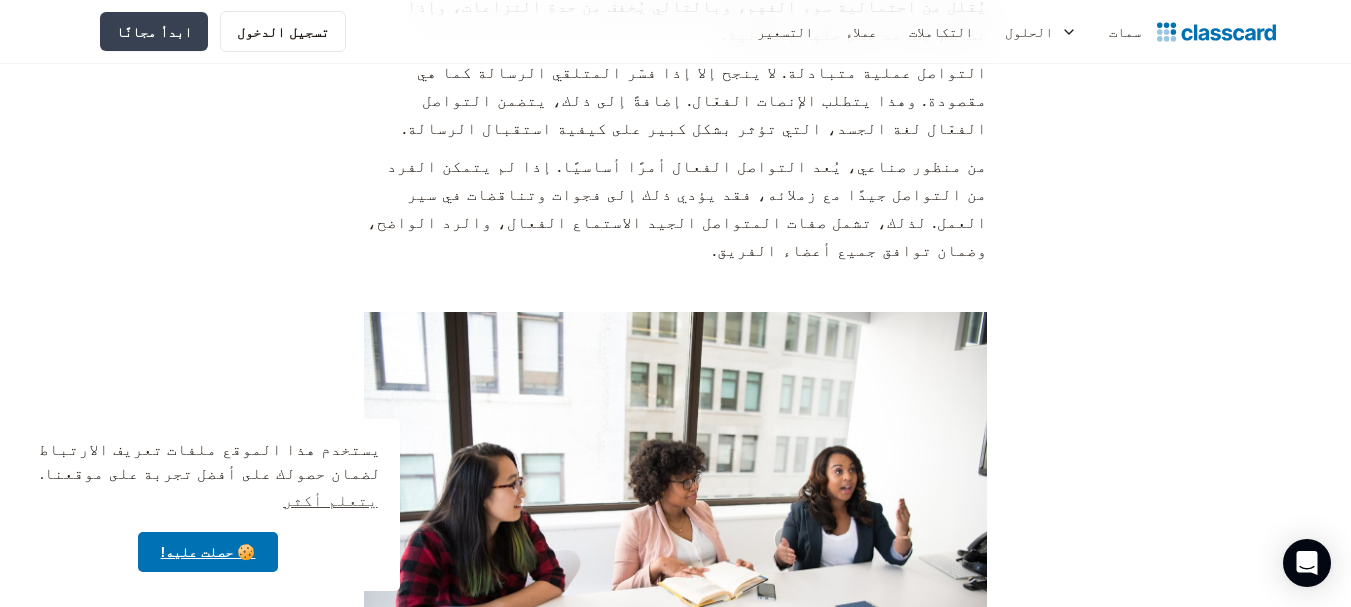 drag, startPoint x: 985, startPoint y: 254, endPoint x: 567, endPoint y: 408, distance: 445.46603 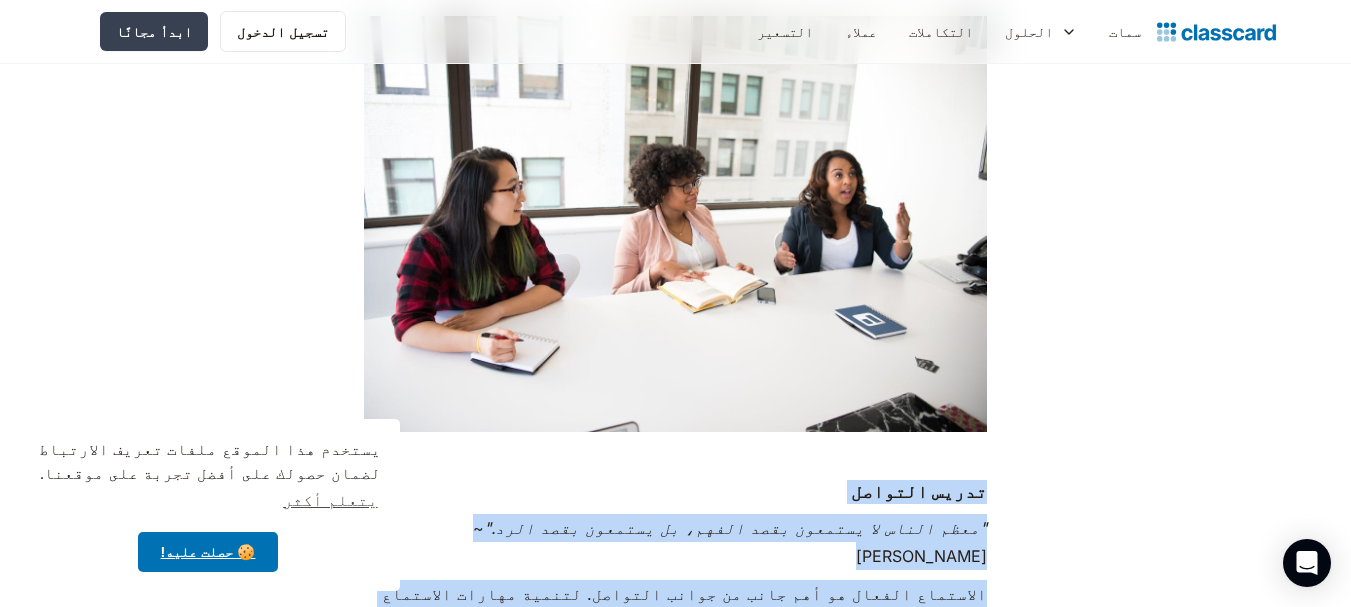 scroll, scrollTop: 5469, scrollLeft: 0, axis: vertical 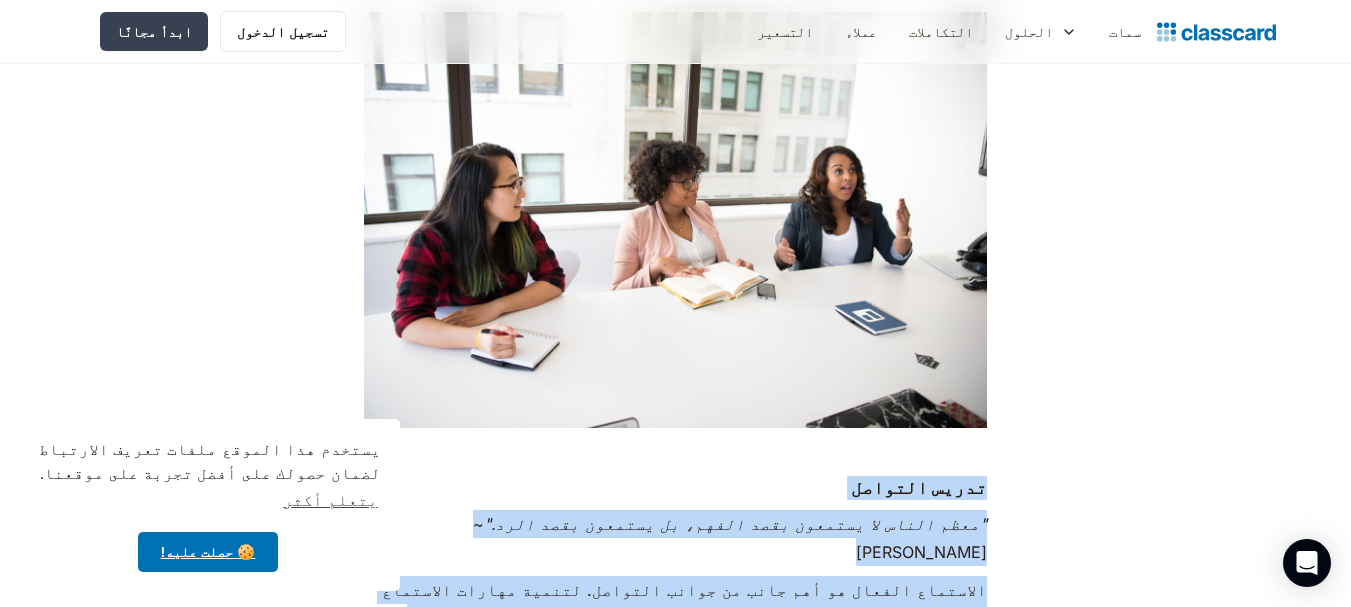 copy on "تدريس التواصل "معظم الناس لا يستمعون بقصد الفهم، بل يستمعون بقصد الرد."  ~ستيفن كوفي الاستماع الفعال هو أهم جانب من جوانب التواصل. لتنمية مهارات الاستماع الجيدة لدى طلابك، أشركهم في أنشطة تفاعلية. إحدى الطرق البسيطة هي تقسيمهم إلى مجموعات ثنائية أو مجموعات صغيرة (غرف منفصلة) وتكليفهم بعرض تقديمي حول موضوع معين. بعد كل عرض، شجع الطلاب الآخرين على طرح أسئلة إضافية." 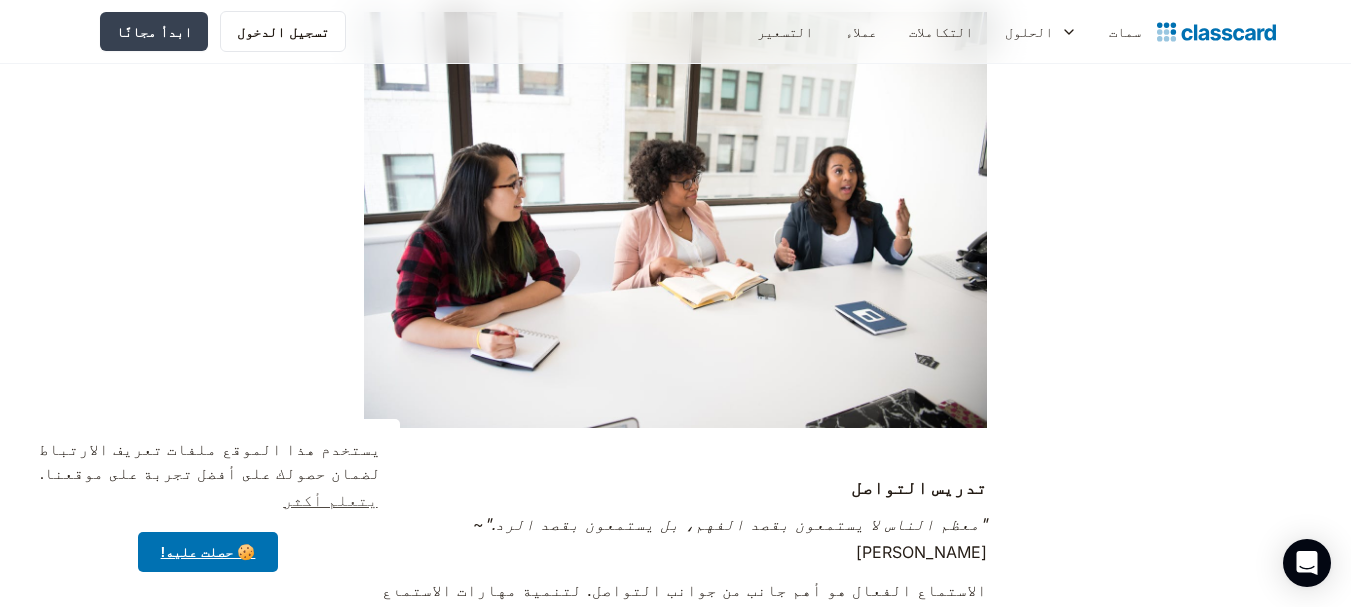 drag, startPoint x: 984, startPoint y: 149, endPoint x: 560, endPoint y: 289, distance: 446.5154 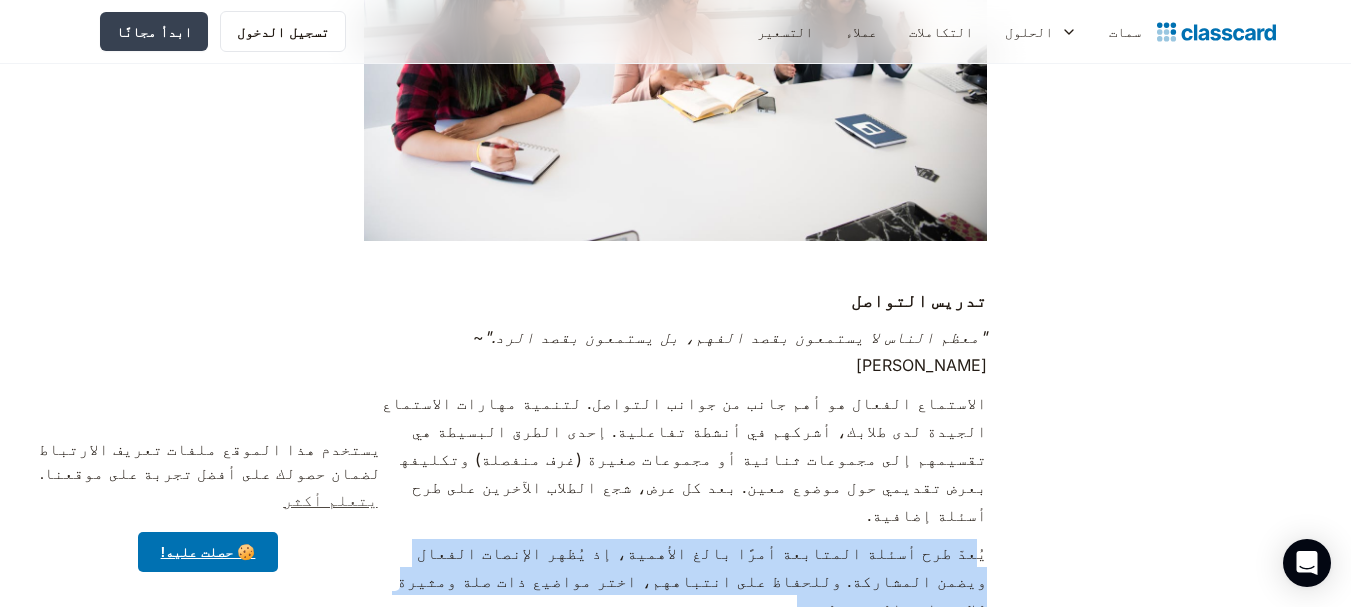 scroll, scrollTop: 5669, scrollLeft: 0, axis: vertical 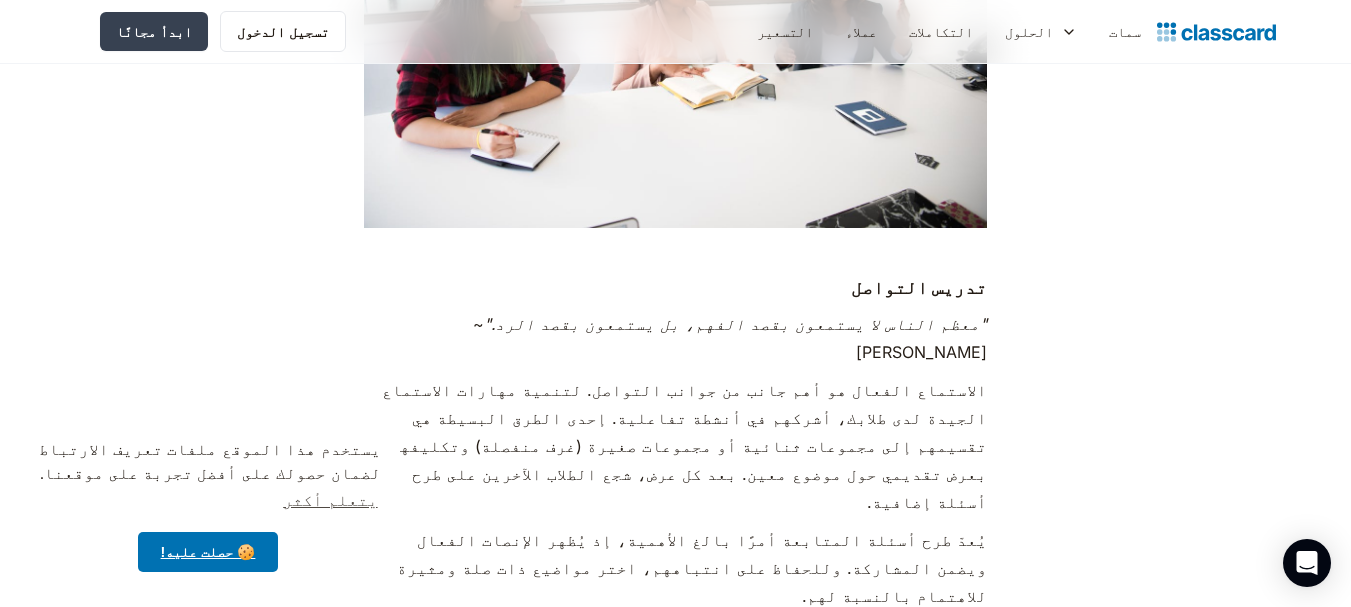 drag, startPoint x: 983, startPoint y: 156, endPoint x: 634, endPoint y: 443, distance: 451.85175 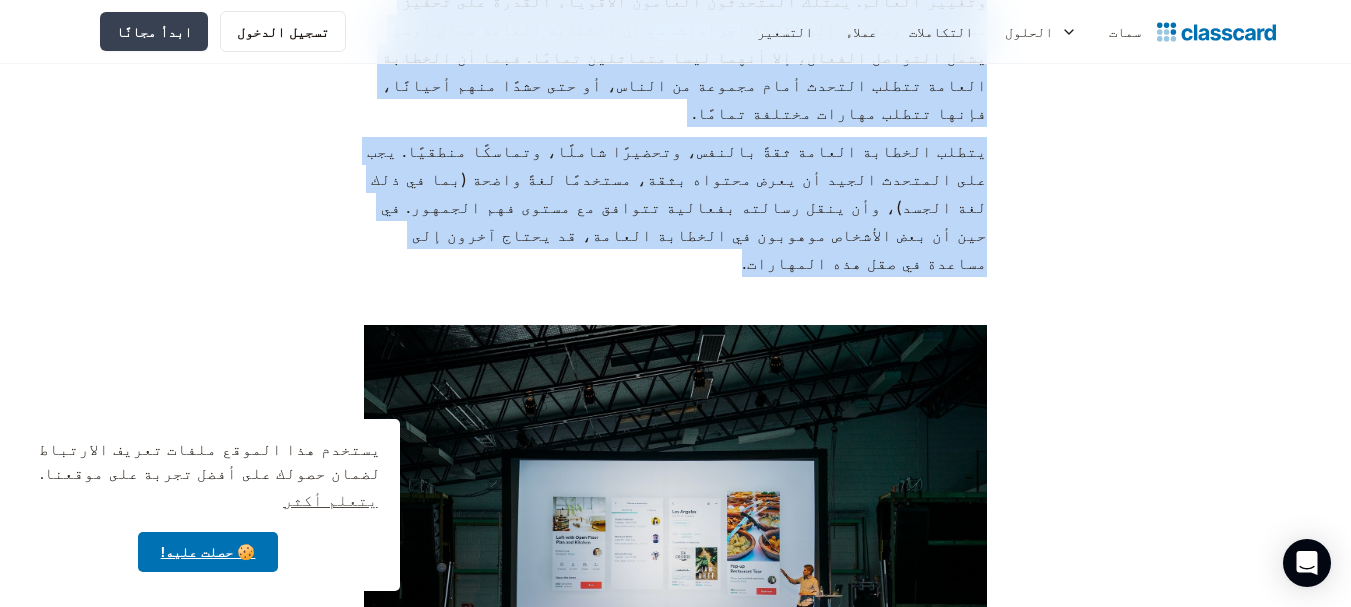 scroll, scrollTop: 6569, scrollLeft: 0, axis: vertical 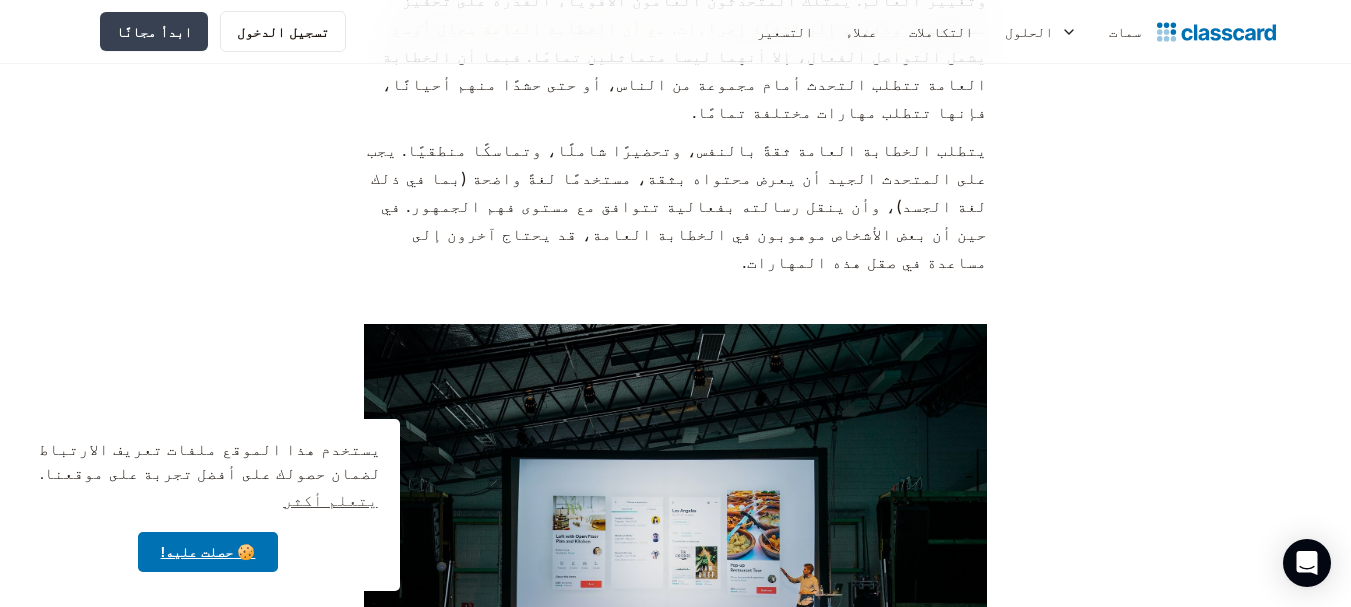 drag, startPoint x: 578, startPoint y: 446, endPoint x: 995, endPoint y: 94, distance: 545.70416 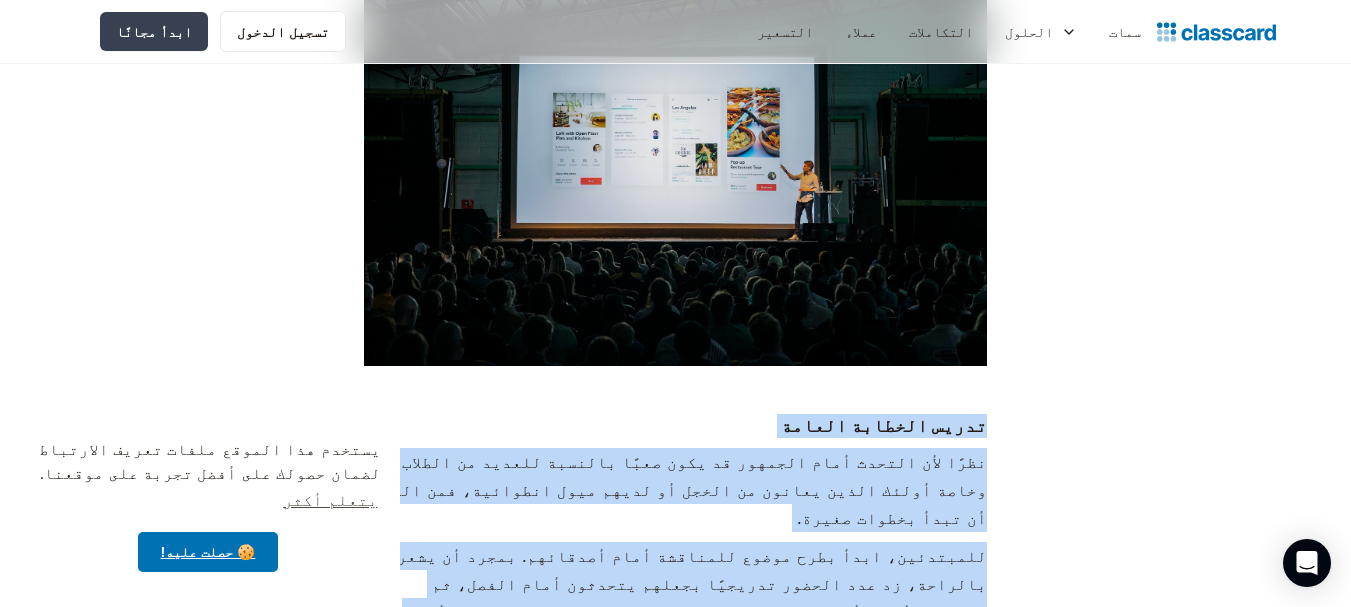 scroll, scrollTop: 6969, scrollLeft: 0, axis: vertical 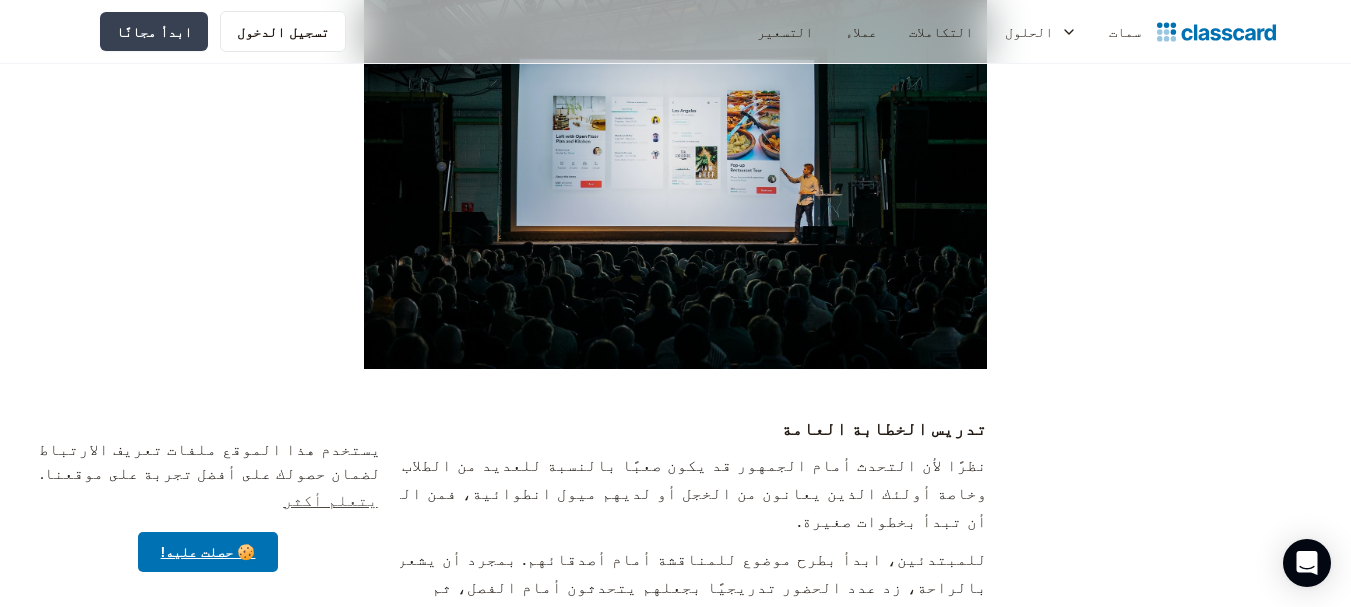 drag, startPoint x: 980, startPoint y: 129, endPoint x: 680, endPoint y: 288, distance: 339.53055 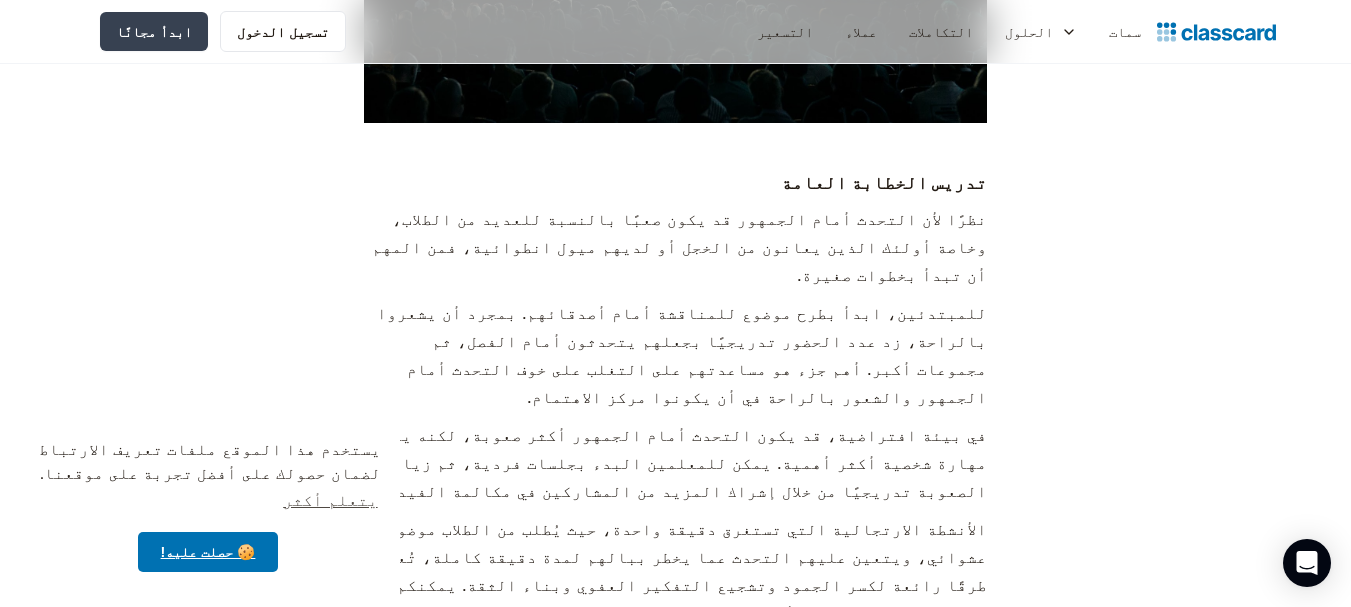 scroll, scrollTop: 7169, scrollLeft: 0, axis: vertical 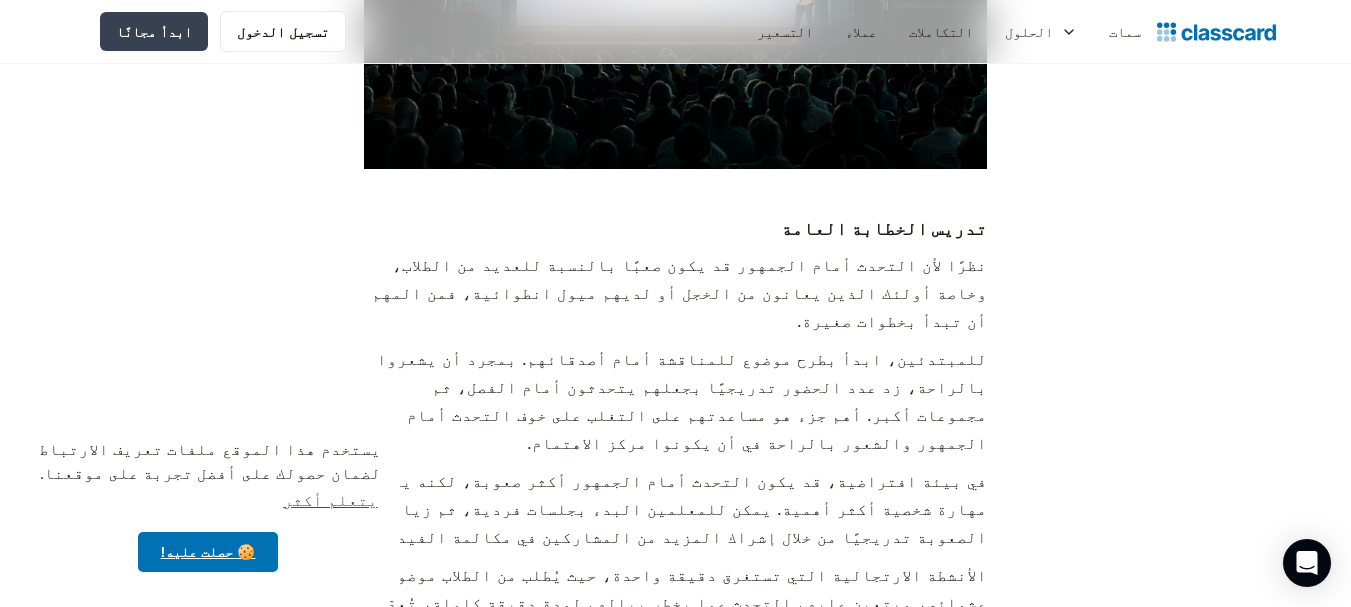 drag, startPoint x: 985, startPoint y: 156, endPoint x: 604, endPoint y: 326, distance: 417.20618 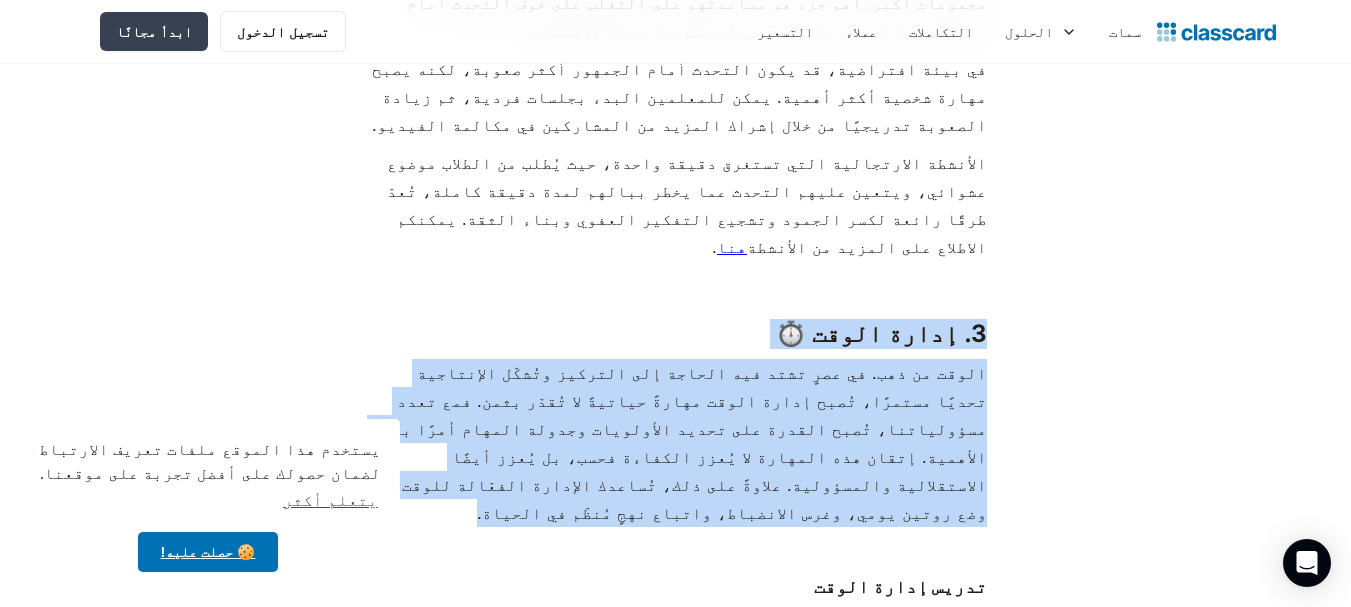 scroll, scrollTop: 7669, scrollLeft: 0, axis: vertical 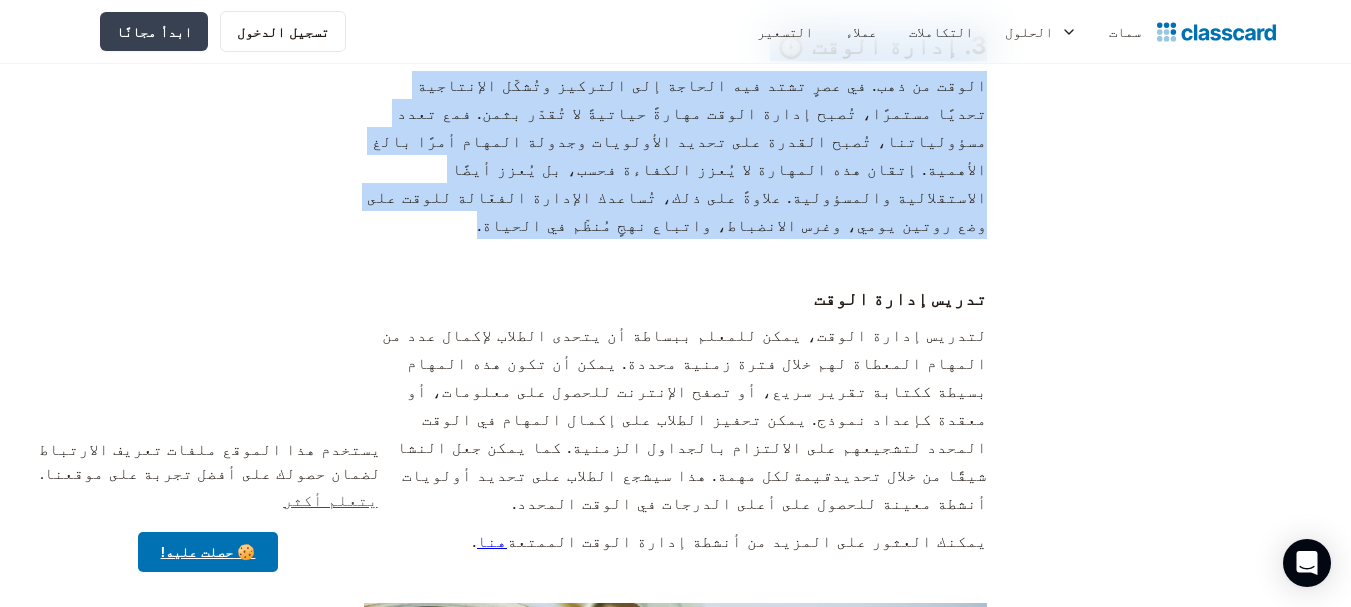 drag, startPoint x: 982, startPoint y: 219, endPoint x: 919, endPoint y: 474, distance: 262.66708 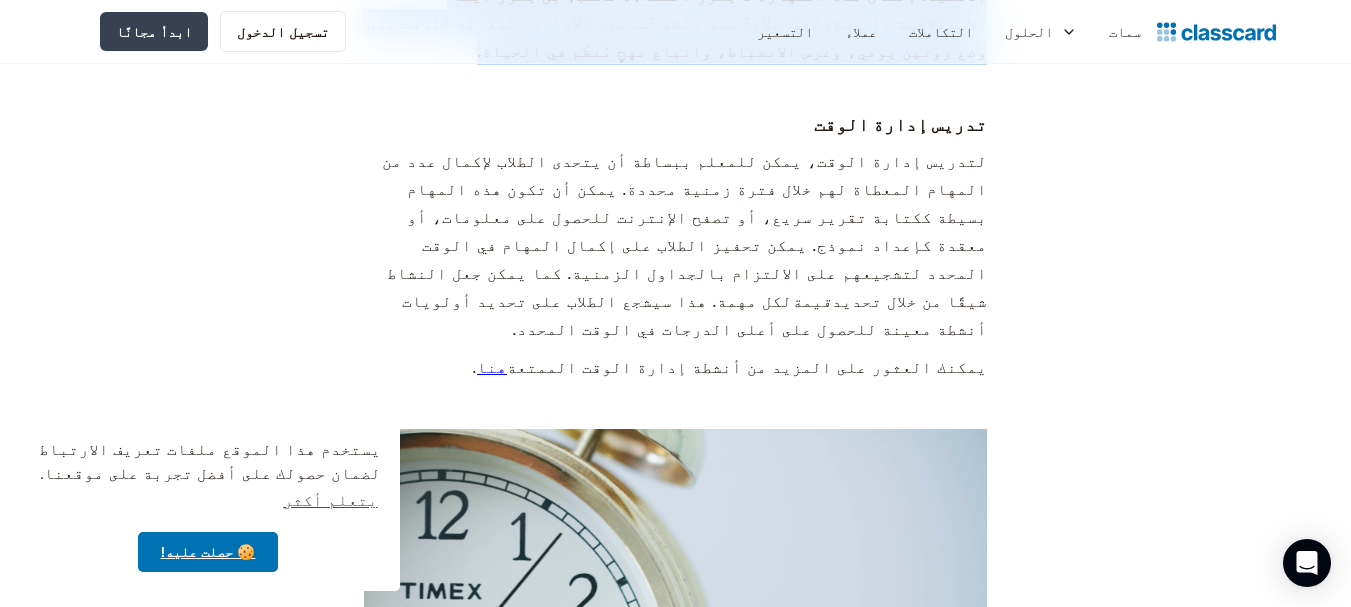 scroll, scrollTop: 8169, scrollLeft: 0, axis: vertical 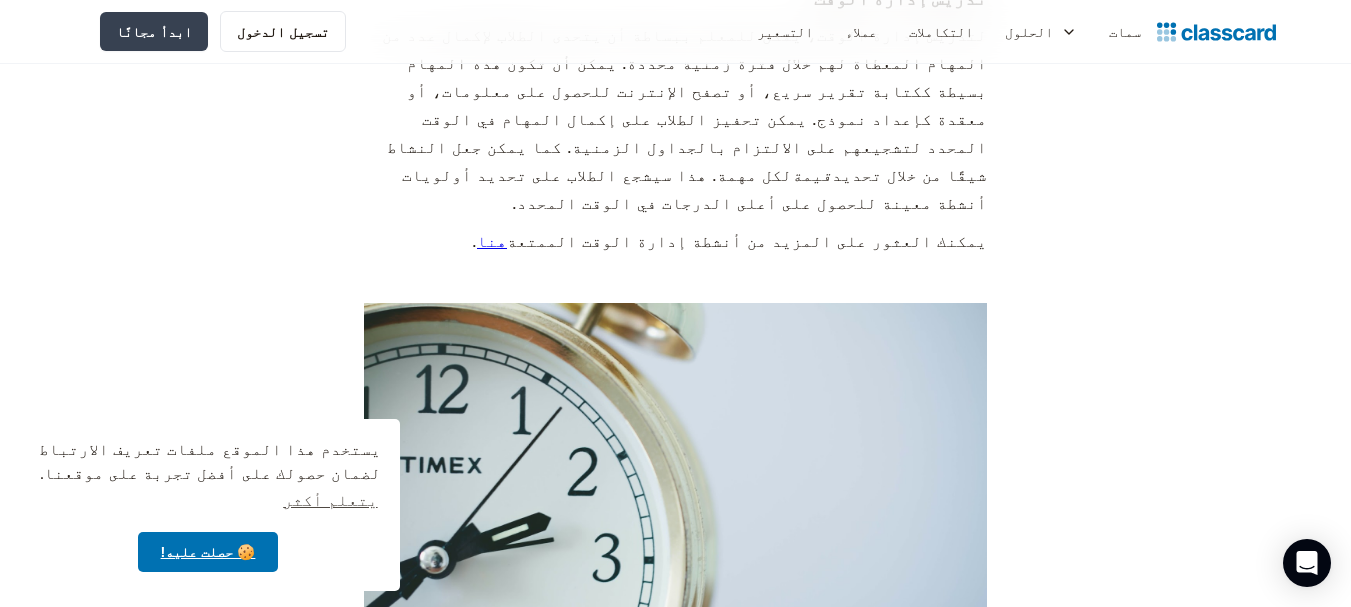 drag, startPoint x: 984, startPoint y: 206, endPoint x: 902, endPoint y: 453, distance: 260.25565 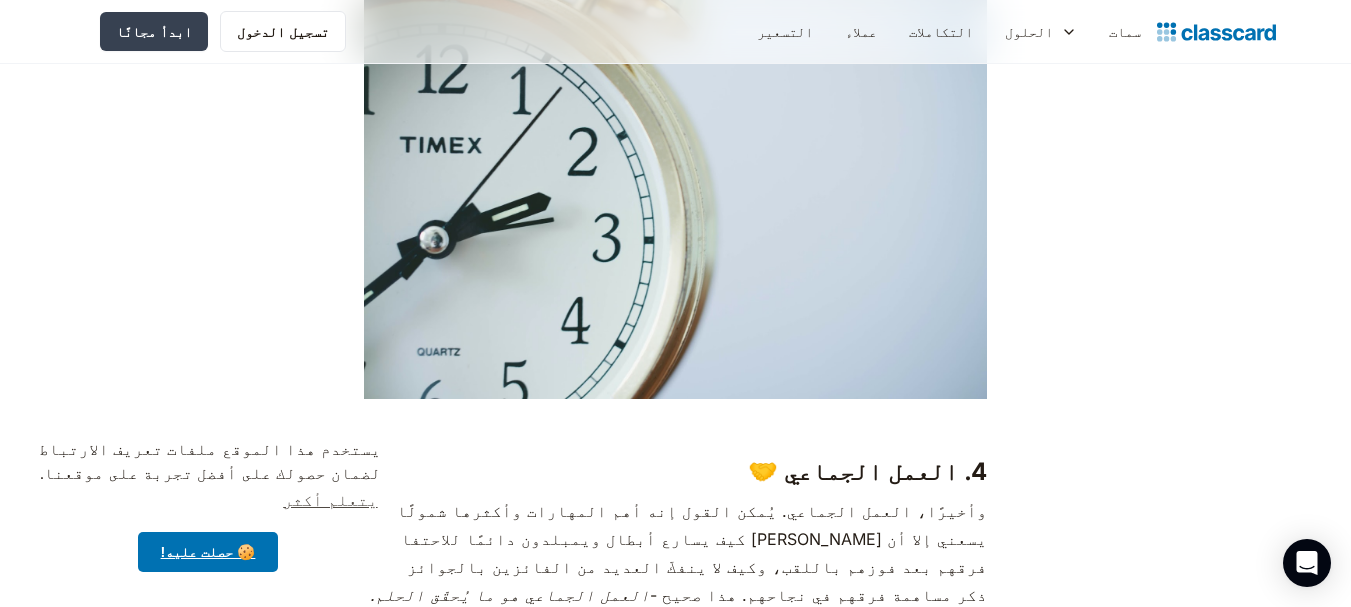 scroll, scrollTop: 8469, scrollLeft: 0, axis: vertical 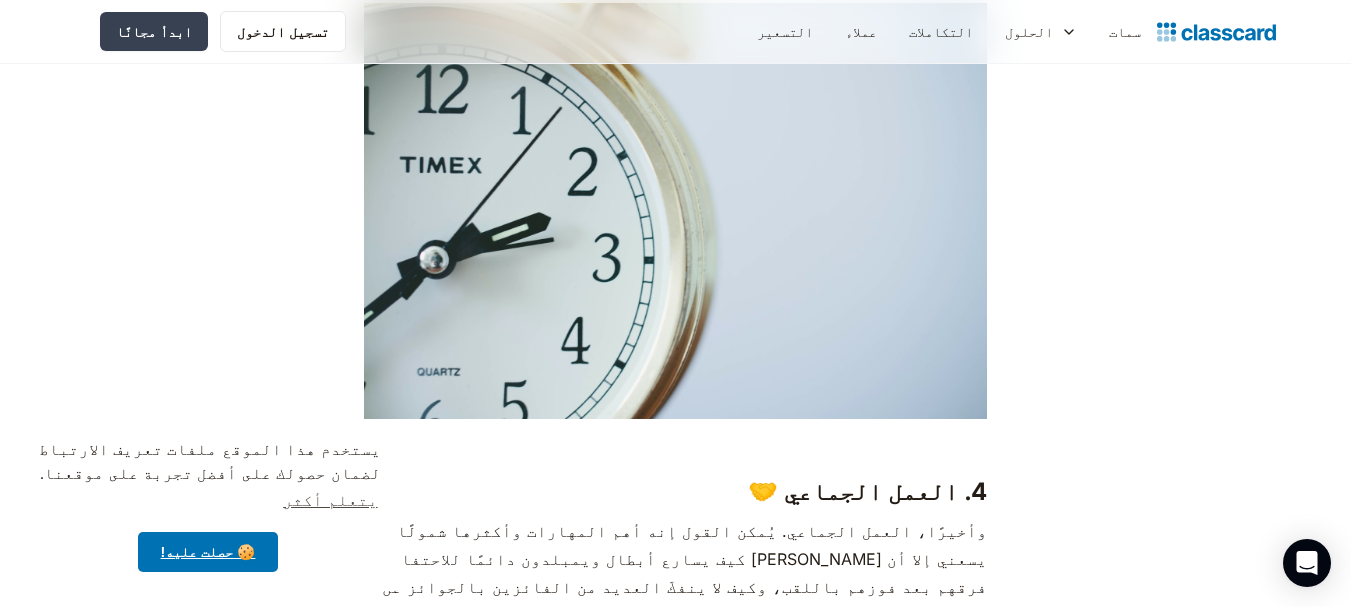 drag, startPoint x: 984, startPoint y: 213, endPoint x: 850, endPoint y: 342, distance: 186.00269 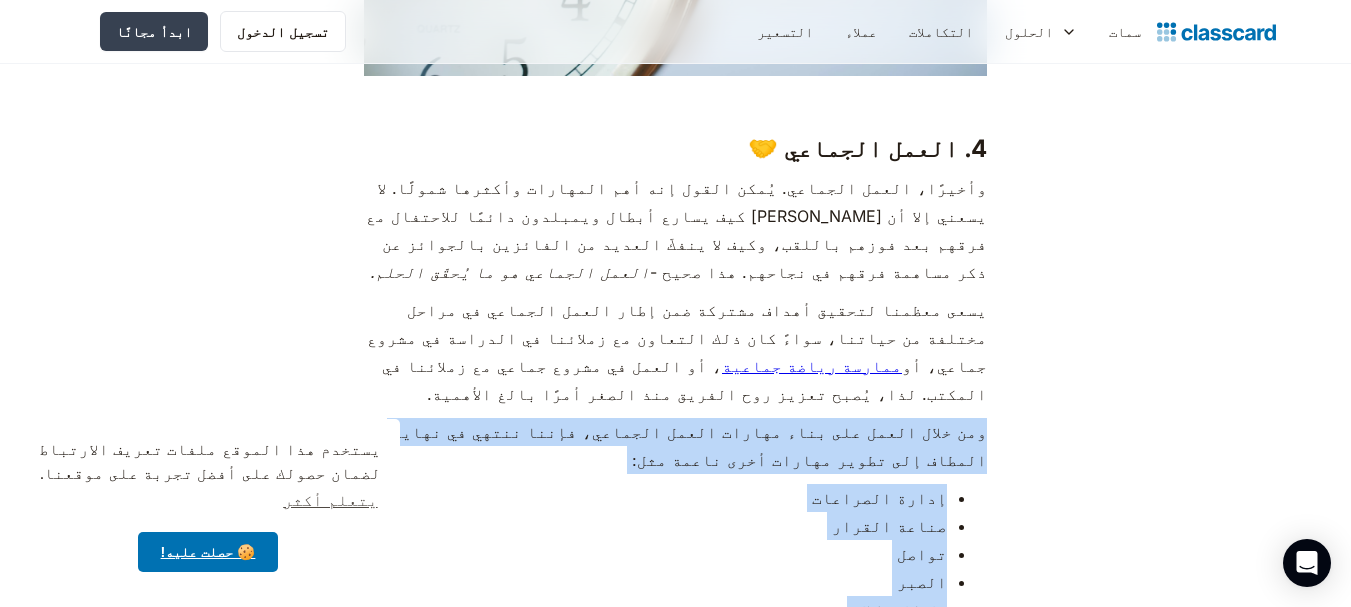 scroll, scrollTop: 8769, scrollLeft: 0, axis: vertical 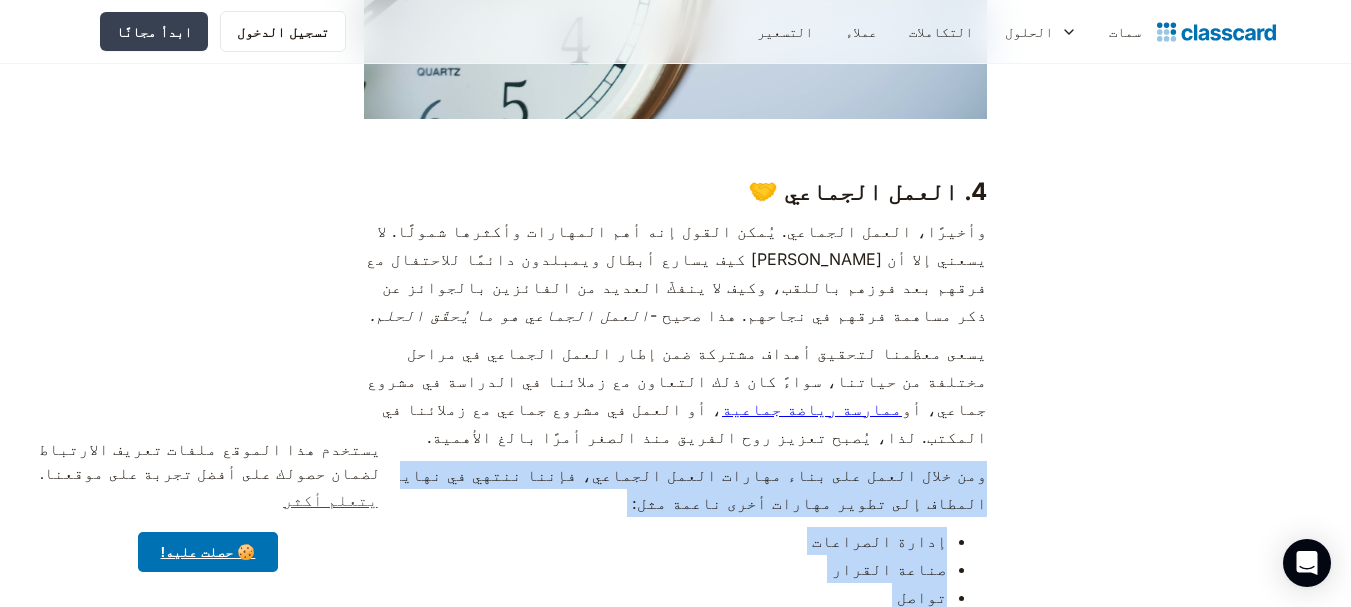 click at bounding box center (675, 1172) 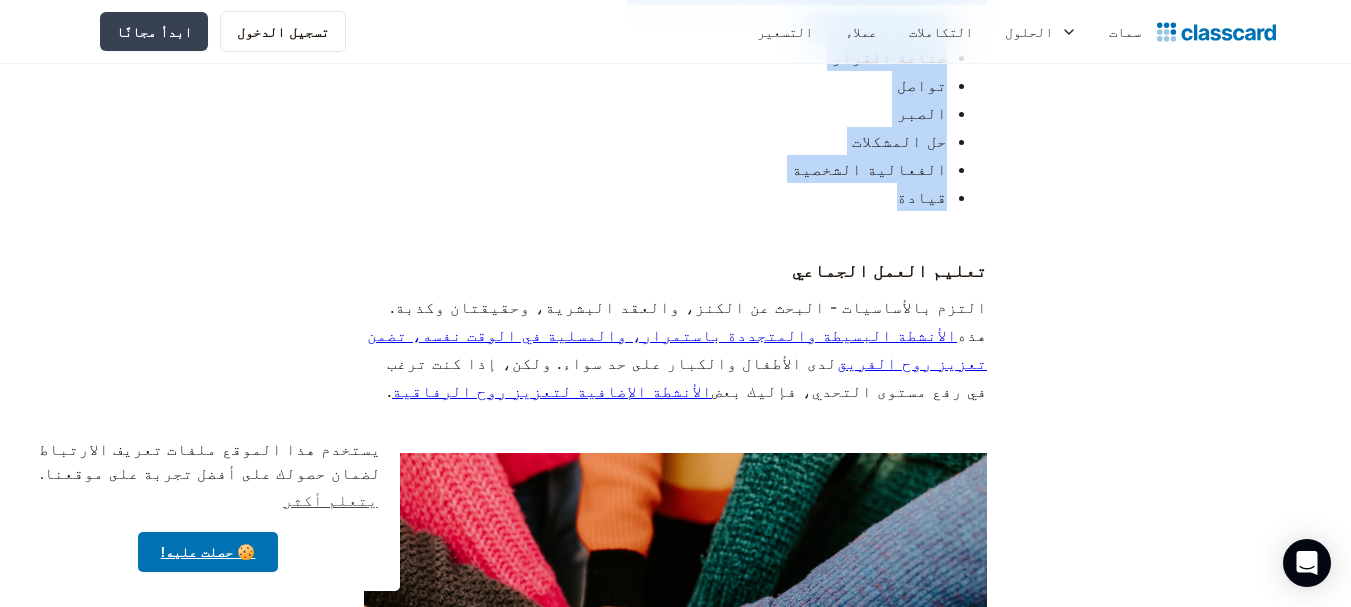 scroll, scrollTop: 9269, scrollLeft: 0, axis: vertical 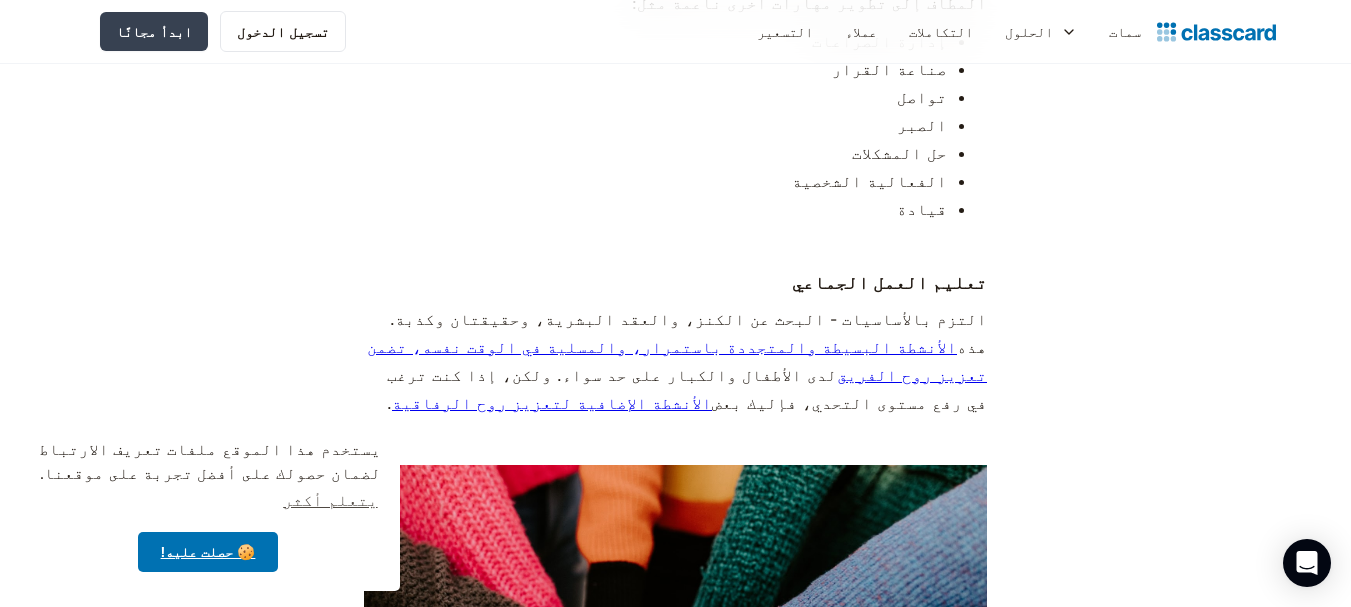 drag, startPoint x: 666, startPoint y: 393, endPoint x: 990, endPoint y: 70, distance: 457.49863 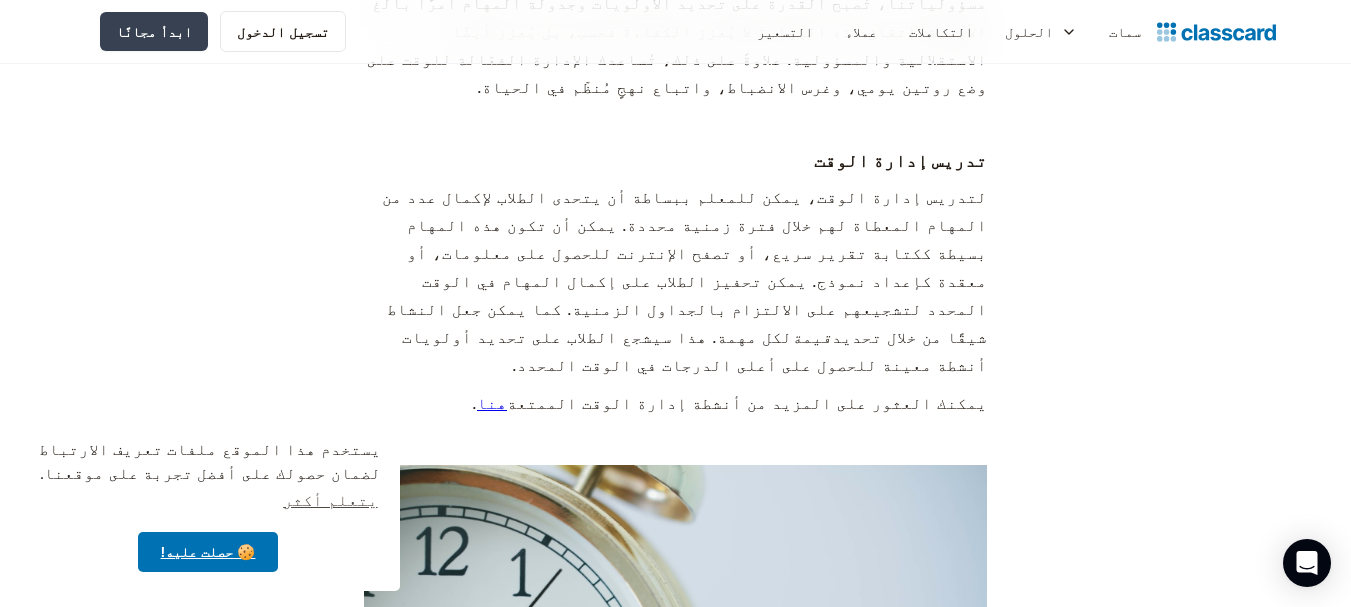 scroll, scrollTop: 7969, scrollLeft: 0, axis: vertical 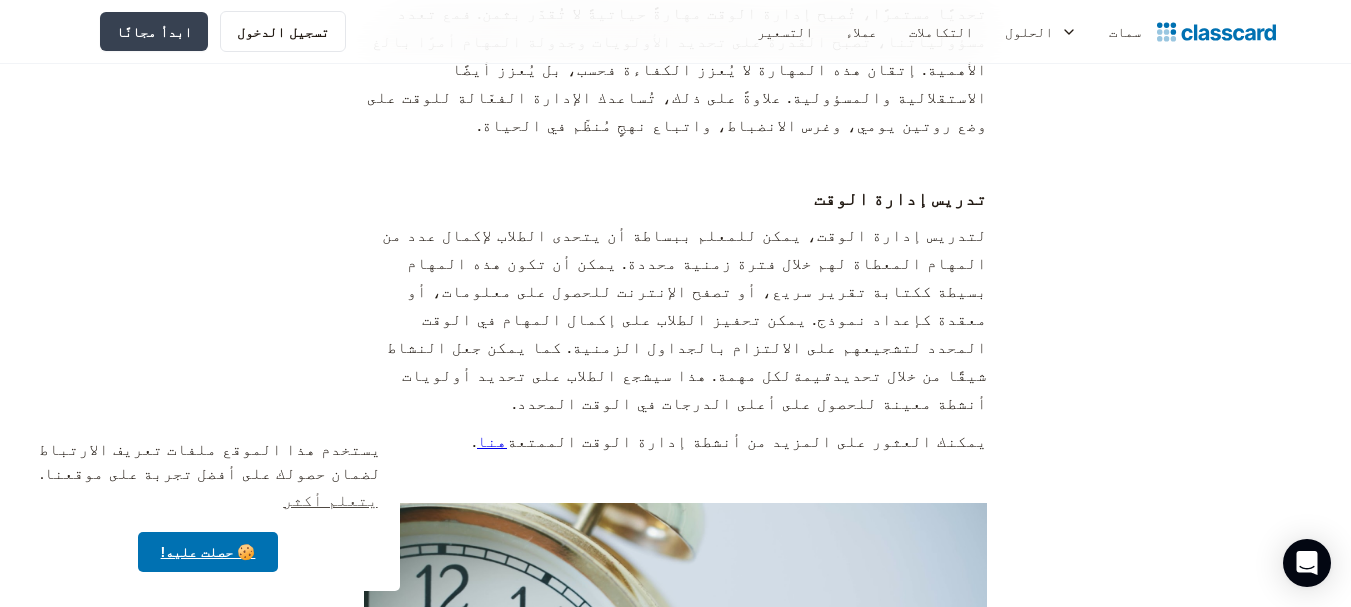 click on "ممارسة رياضة جماعية" at bounding box center [812, 1209] 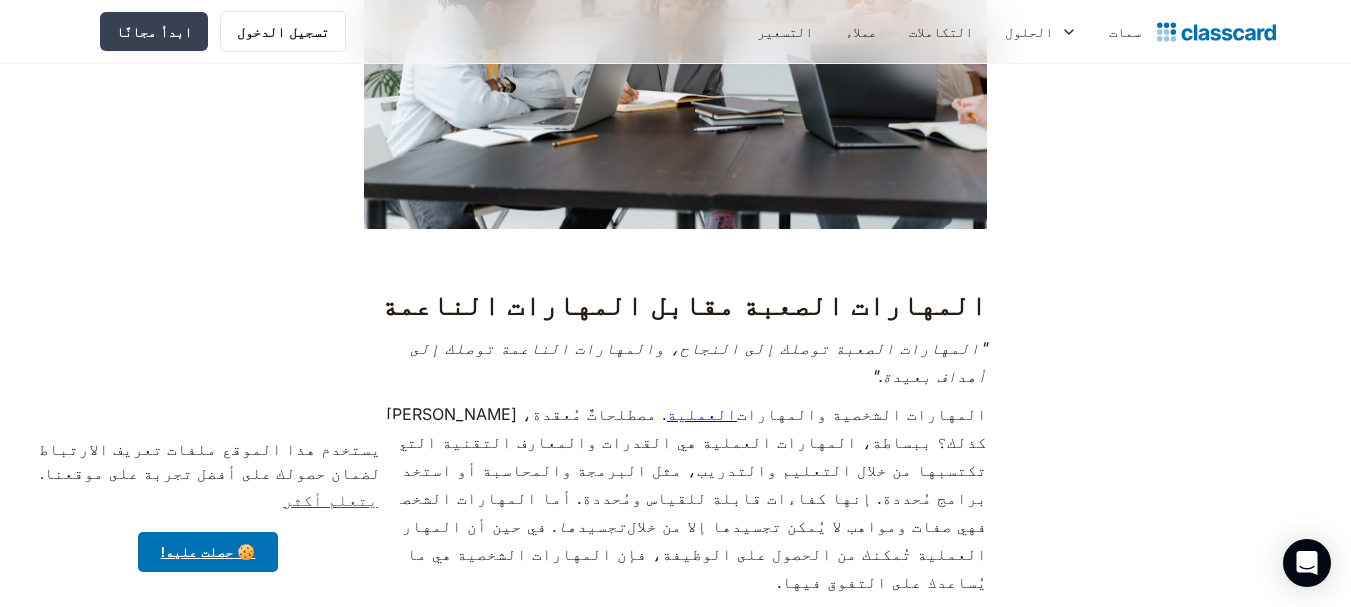 scroll, scrollTop: 1900, scrollLeft: 0, axis: vertical 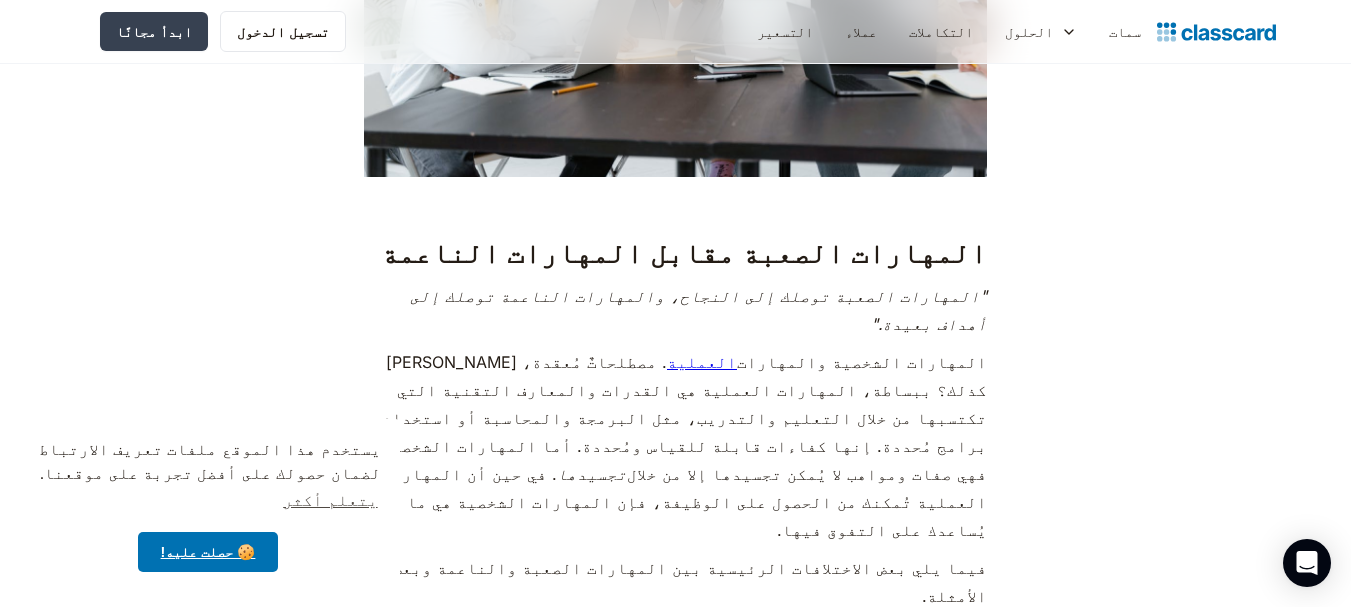 click on "العملية" at bounding box center [702, 362] 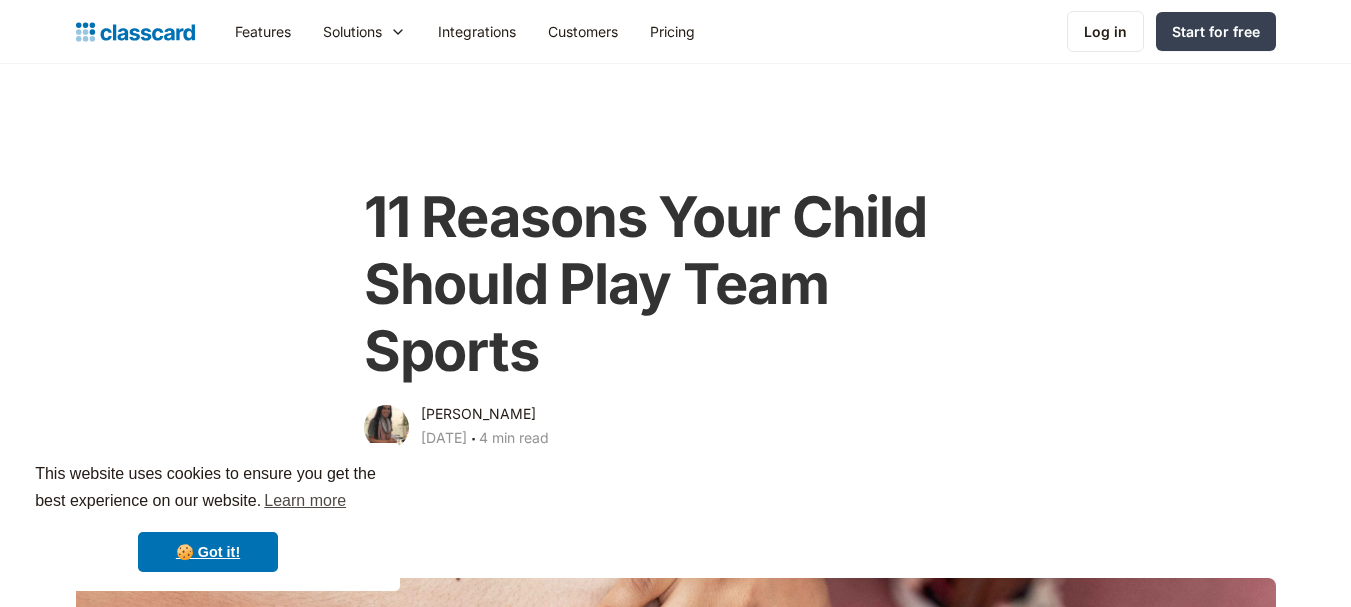 scroll, scrollTop: 0, scrollLeft: 0, axis: both 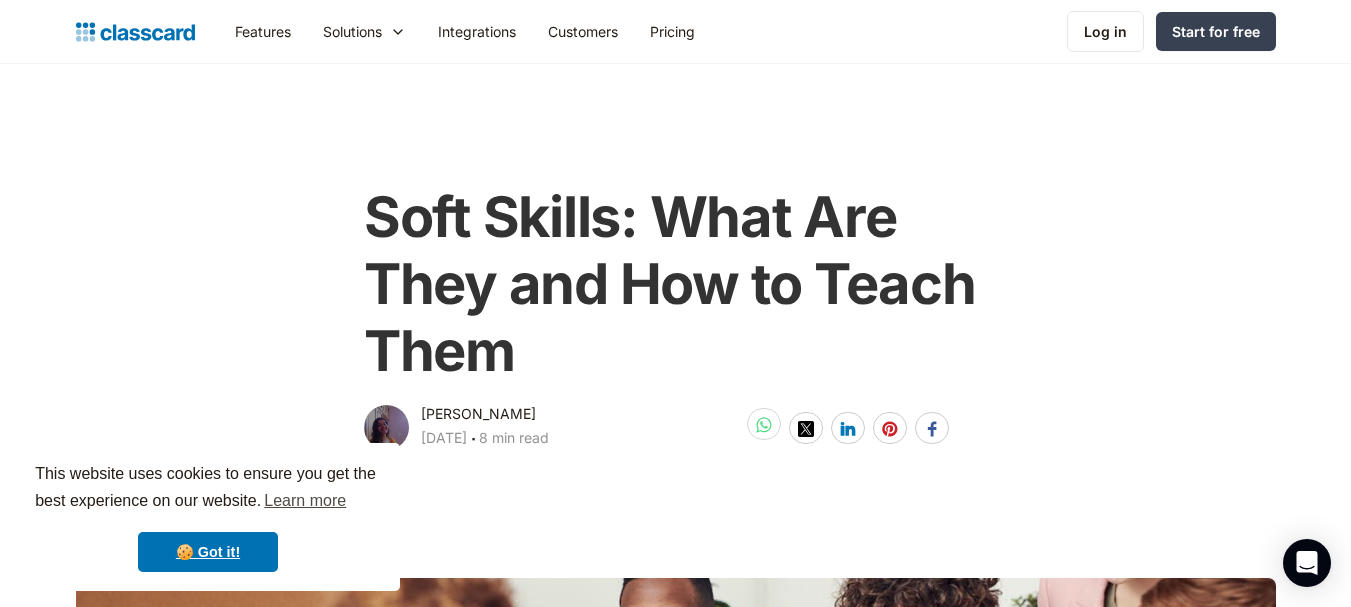 click at bounding box center [764, 425] 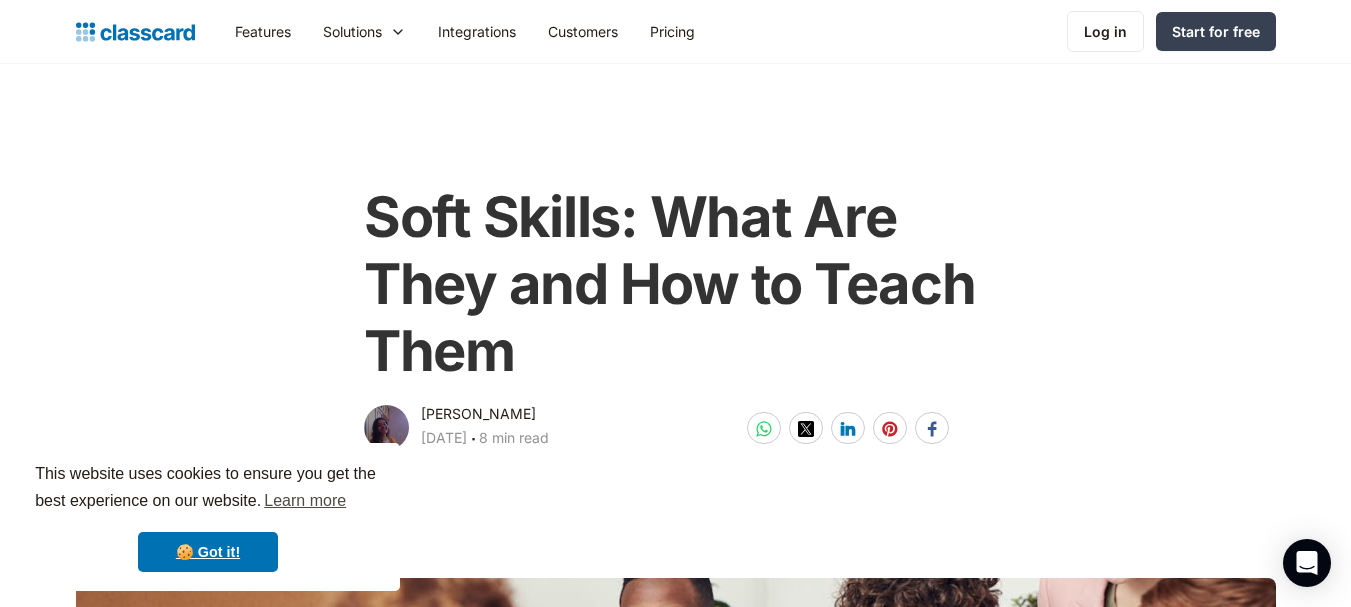 click on "Soft Skills: What Are They and How to Teach Them Muskaan Choudhary July 17, 2024 ‧ 8 min read
Shares" at bounding box center [676, 309] 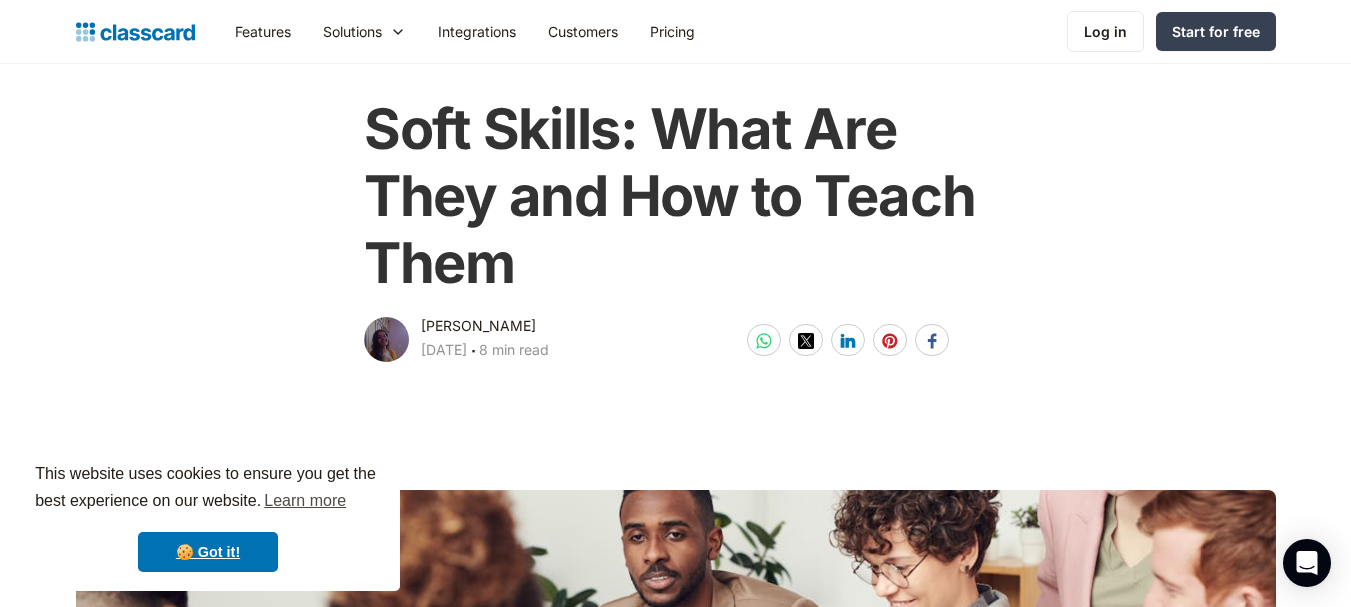 scroll, scrollTop: 0, scrollLeft: 0, axis: both 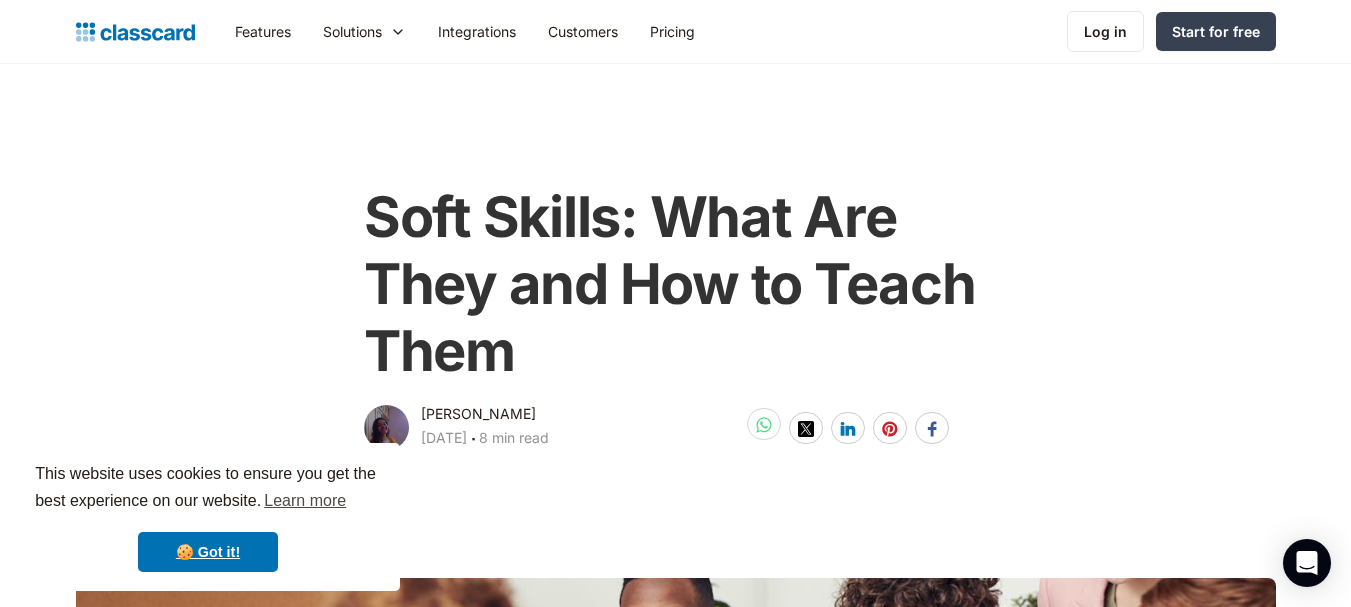 click at bounding box center (764, 424) 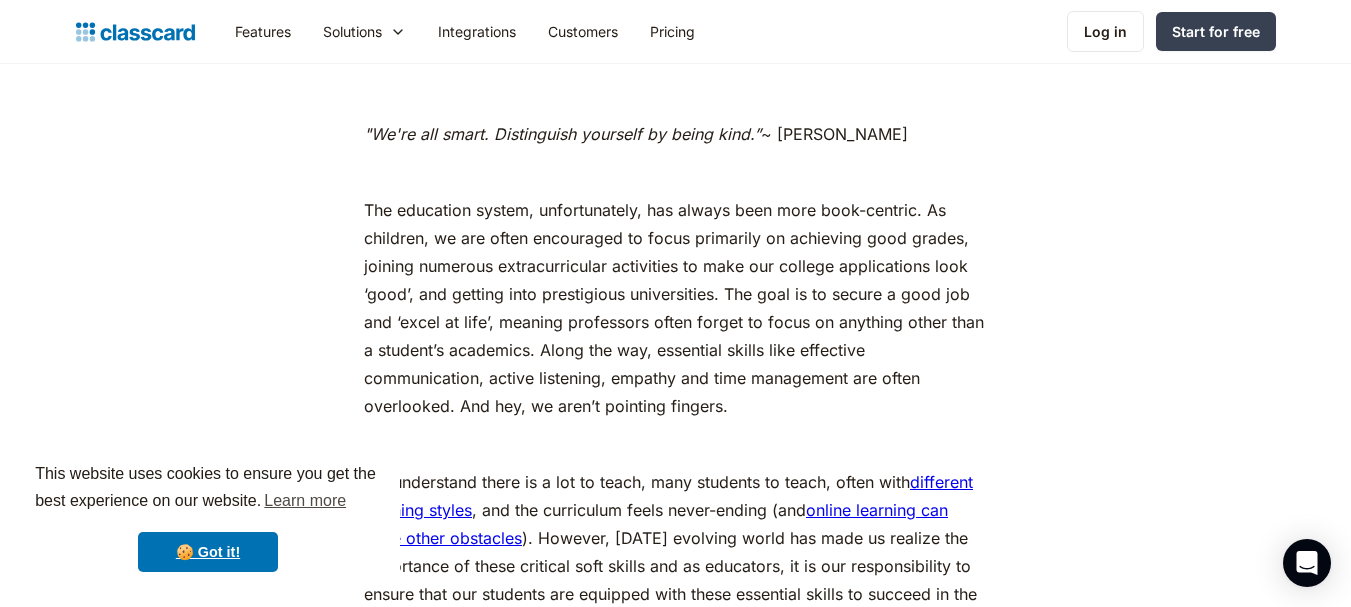 scroll, scrollTop: 900, scrollLeft: 0, axis: vertical 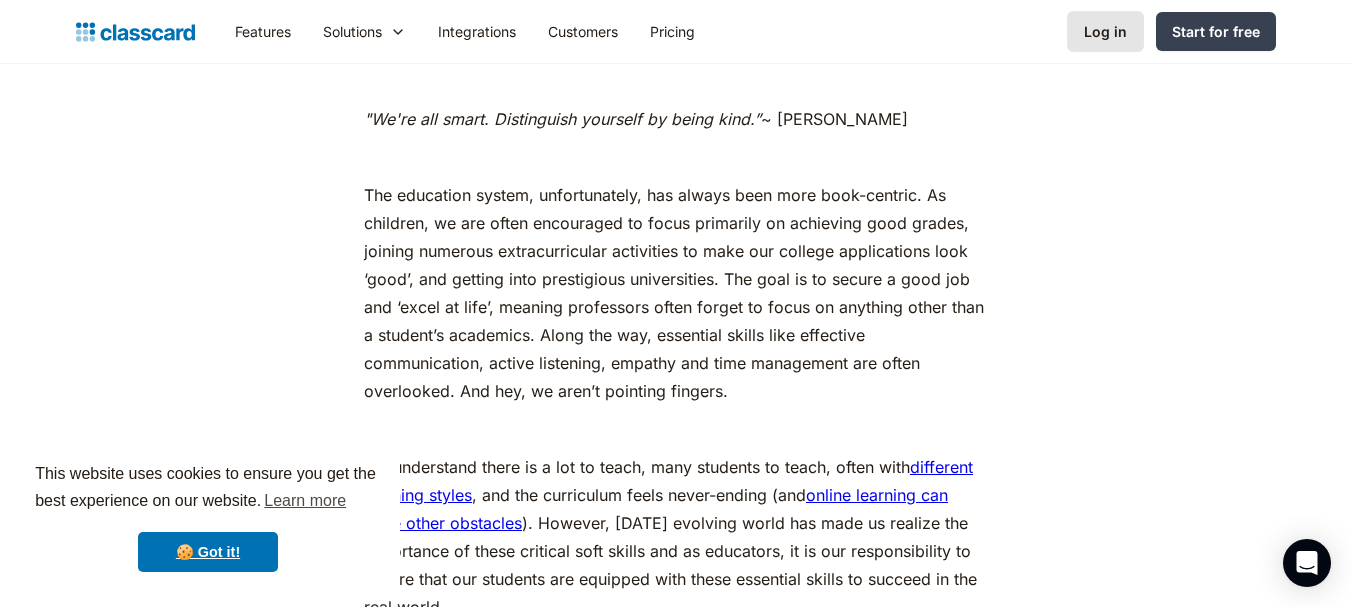 click on "Log in" at bounding box center [1105, 31] 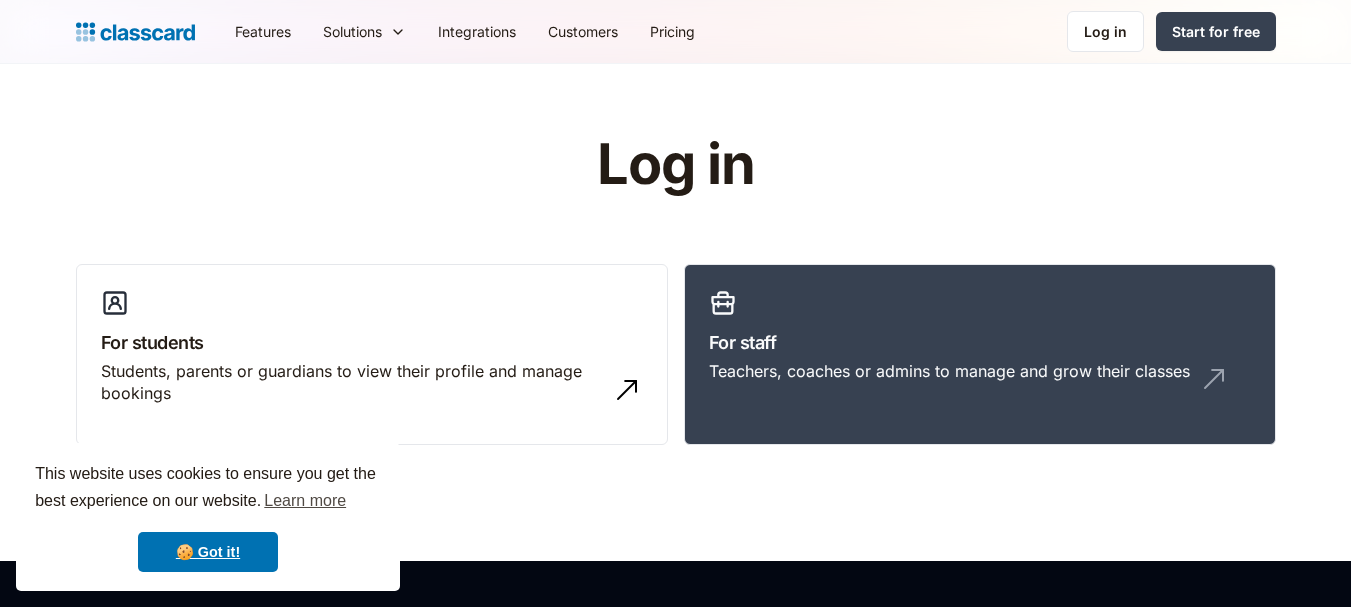 scroll, scrollTop: 0, scrollLeft: 0, axis: both 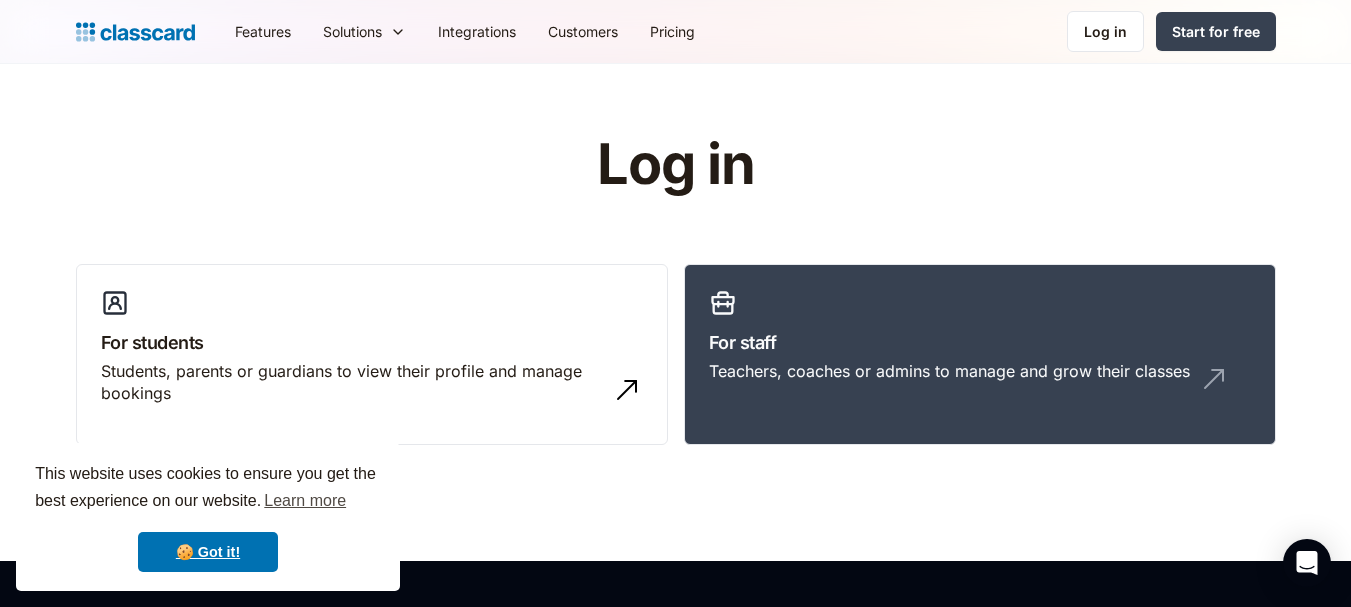 click on "Log in For students Students, parents or guardians to view their profile and manage bookings For staff Teachers, coaches or admins to manage and grow their classes" at bounding box center [675, 312] 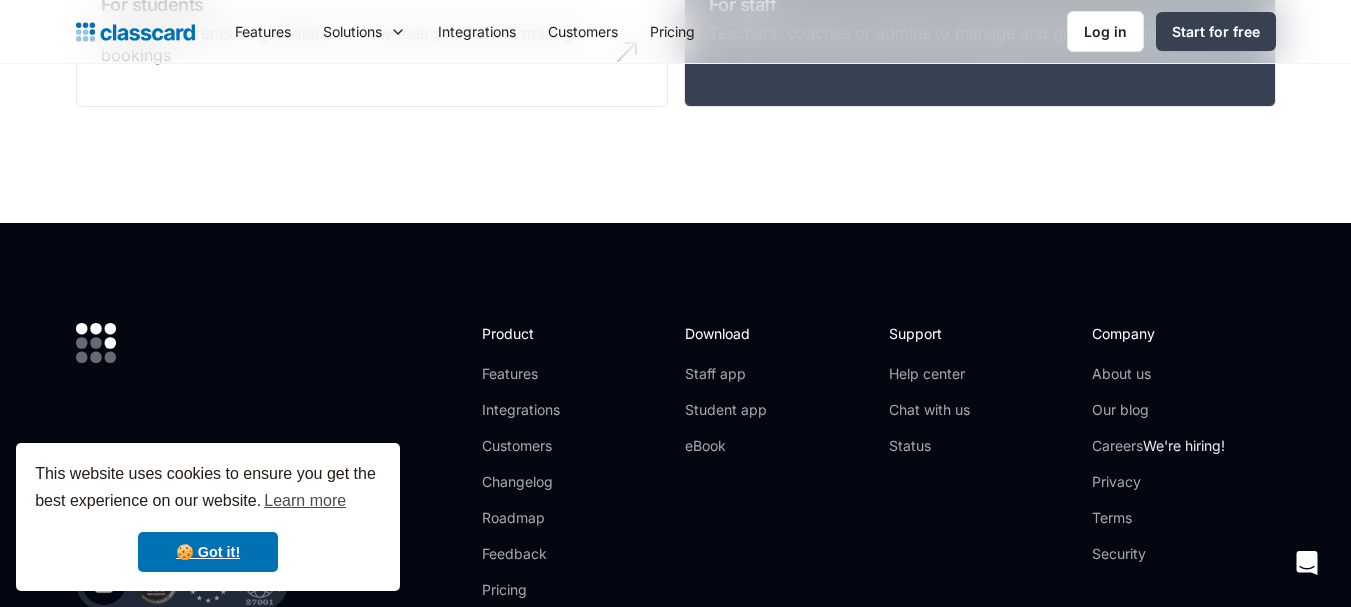 scroll, scrollTop: 288, scrollLeft: 0, axis: vertical 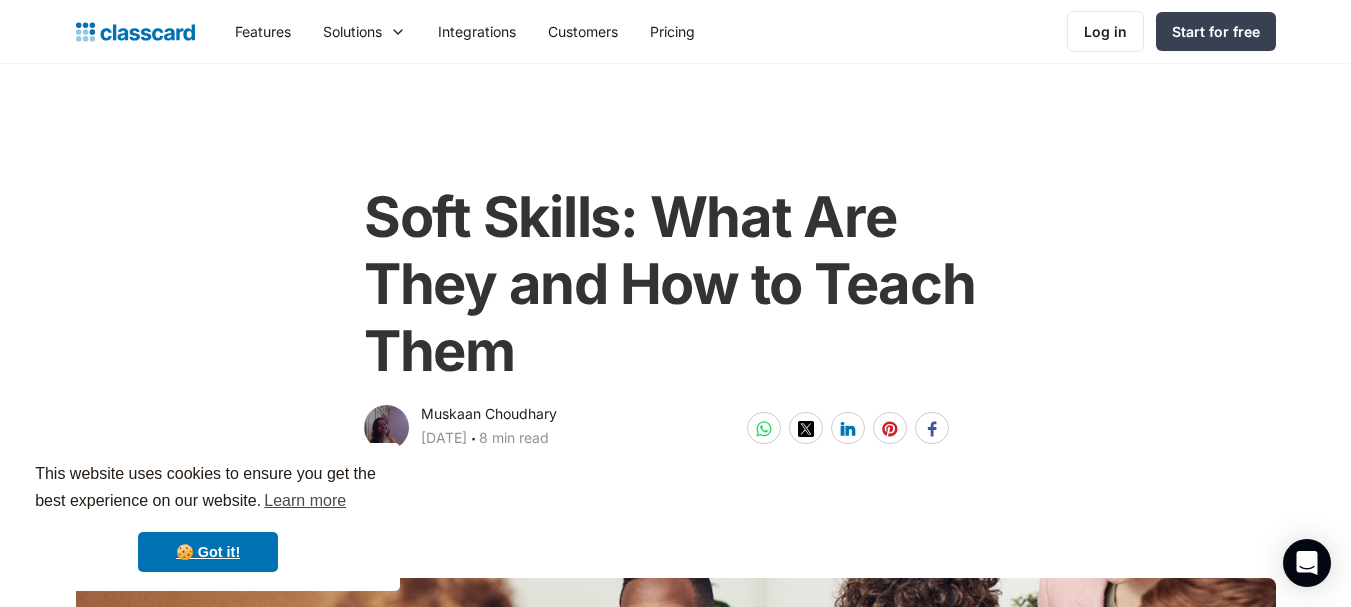 click at bounding box center [675, 680] 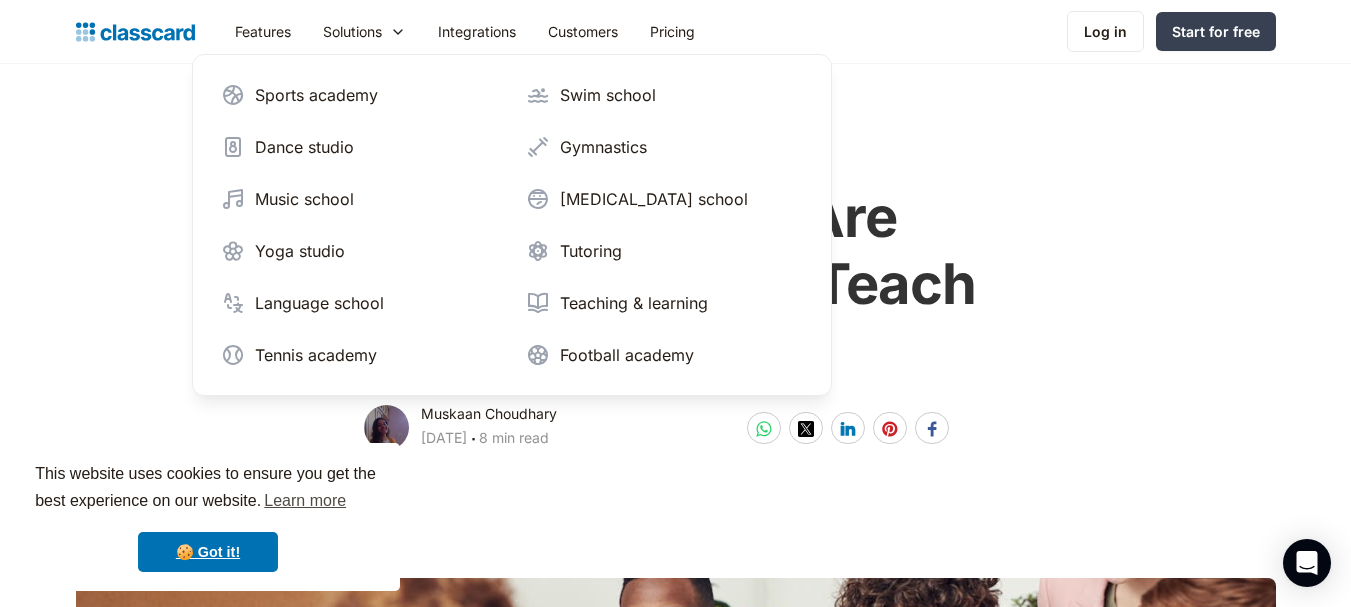 click on "Soft Skills: What Are They and How to Teach Them [PERSON_NAME] [DATE] ‧ 8 min read
Shares" at bounding box center [675, 259] 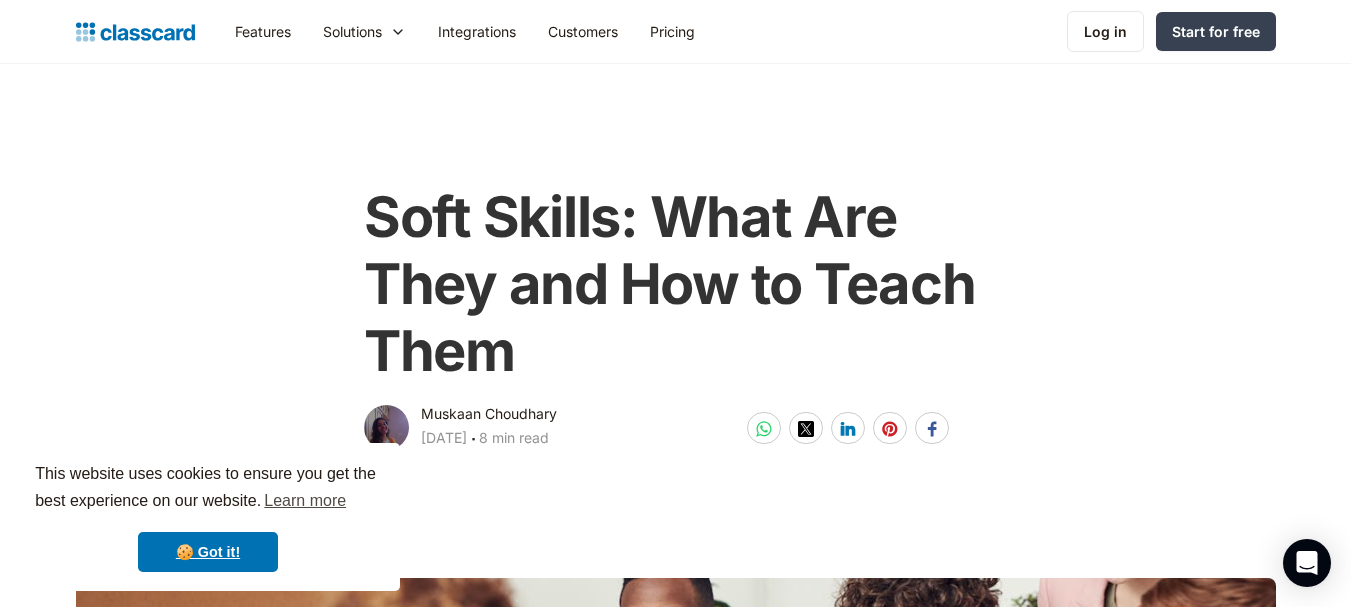 drag, startPoint x: 198, startPoint y: 1, endPoint x: 187, endPoint y: 165, distance: 164.36848 